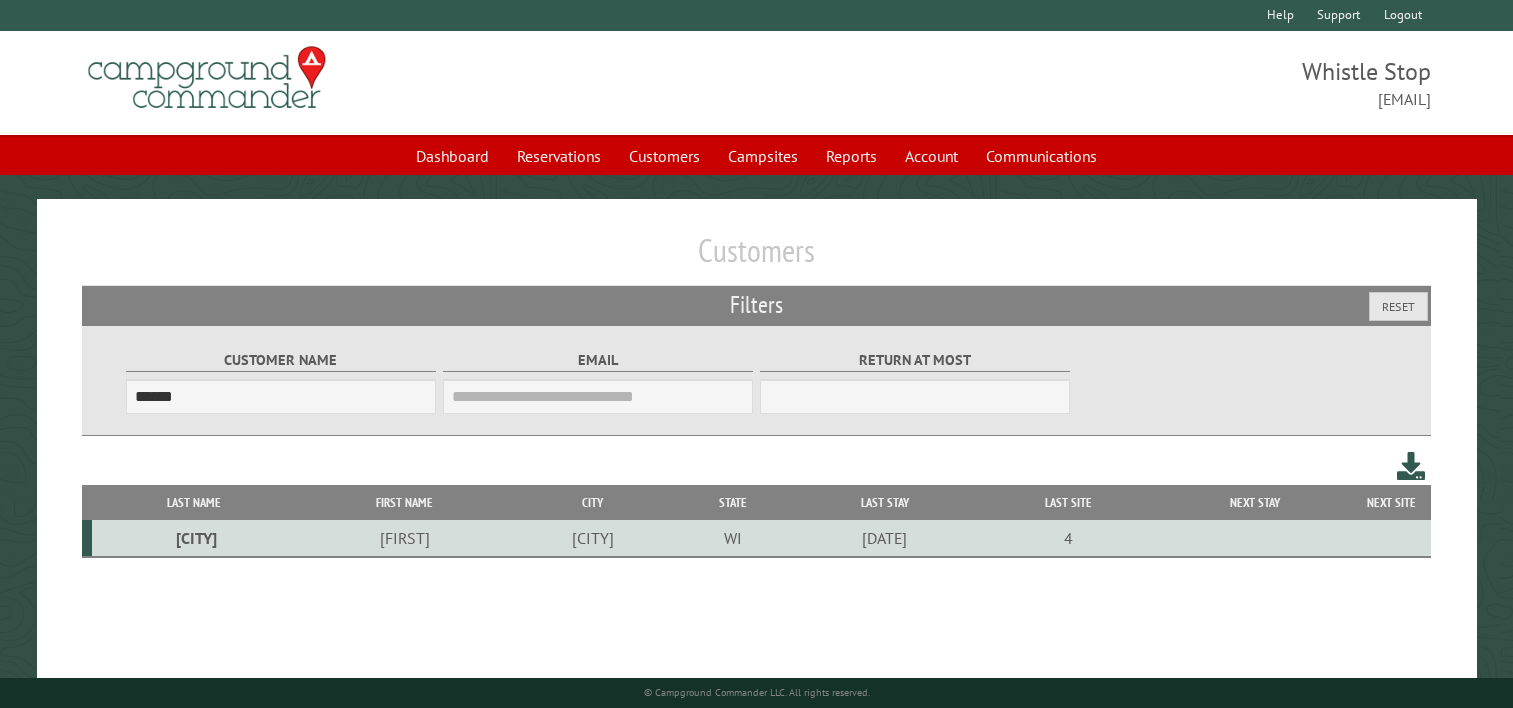 scroll, scrollTop: 104, scrollLeft: 0, axis: vertical 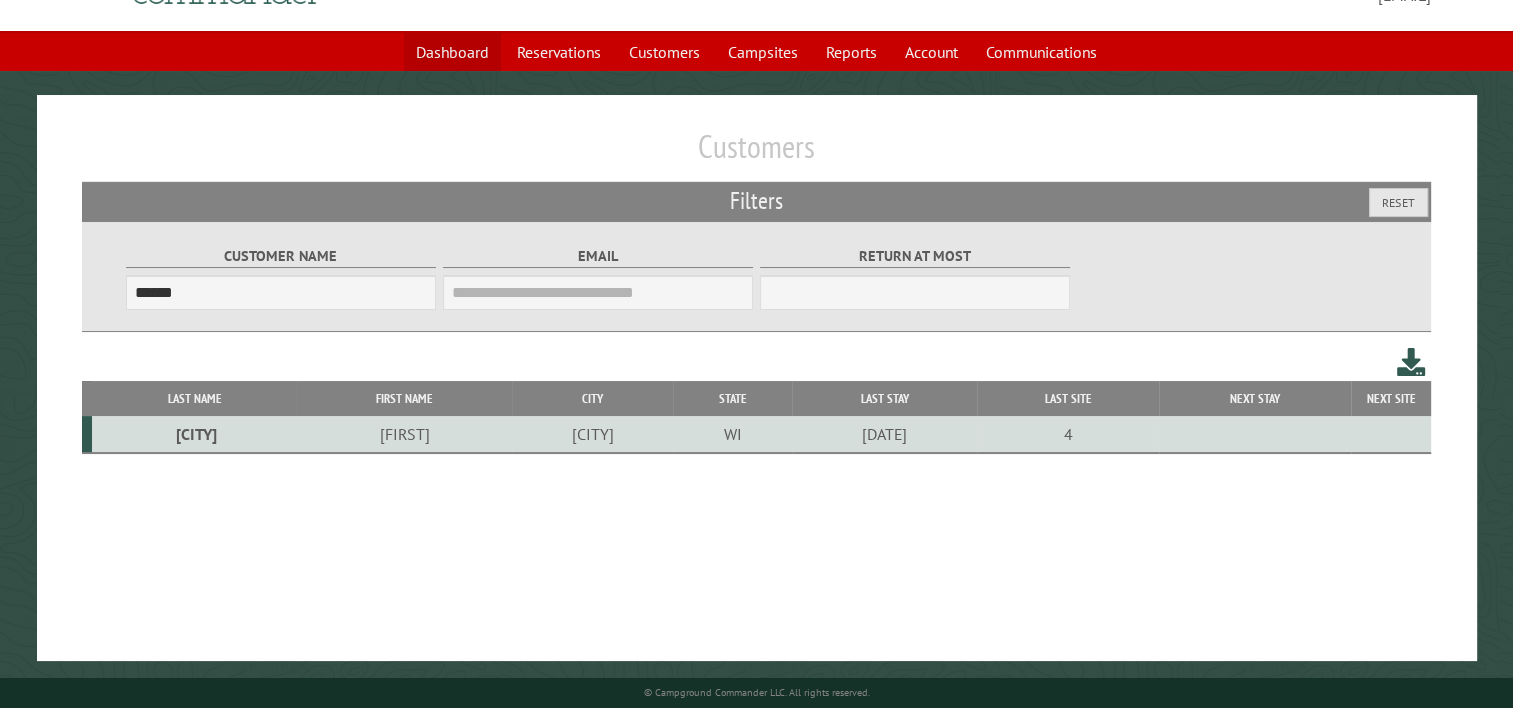 click on "Dashboard" at bounding box center (452, 52) 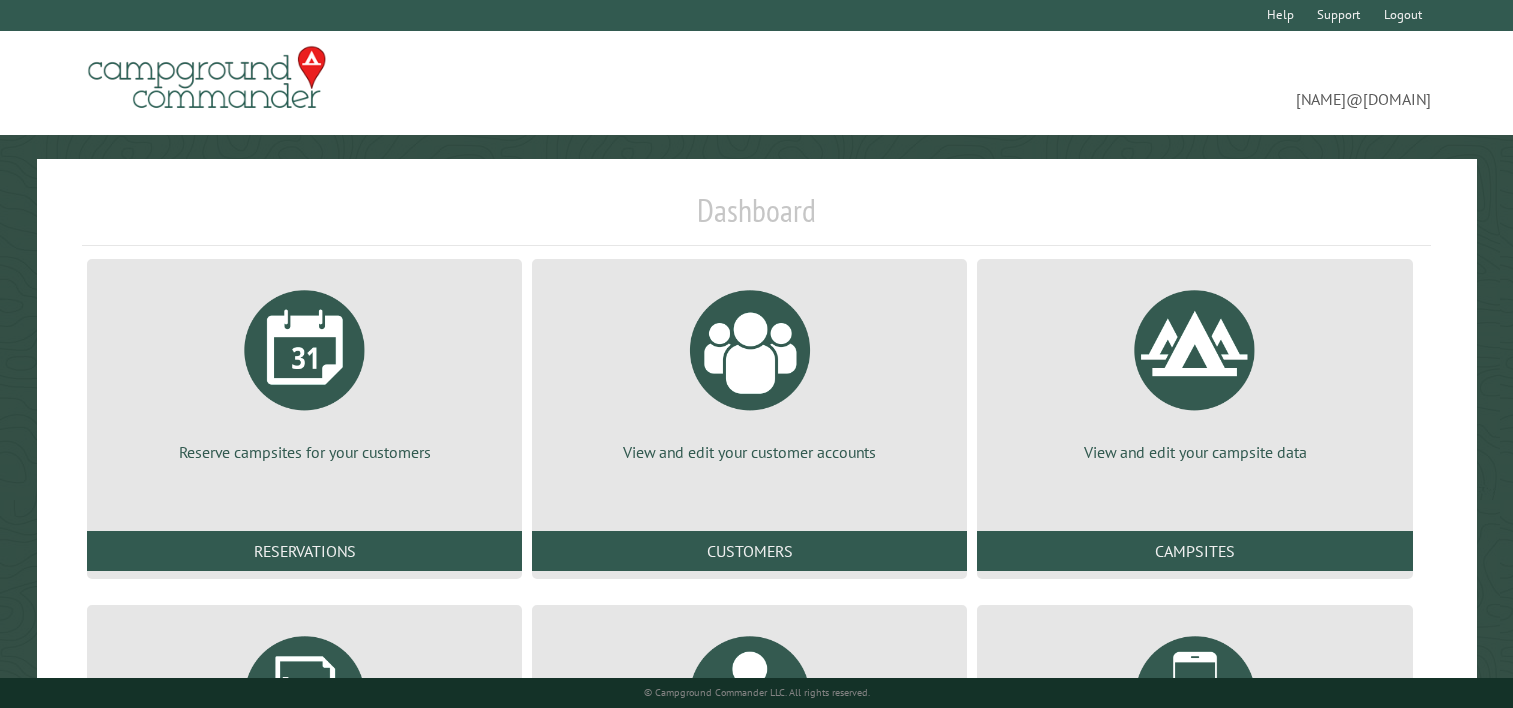 scroll, scrollTop: 0, scrollLeft: 0, axis: both 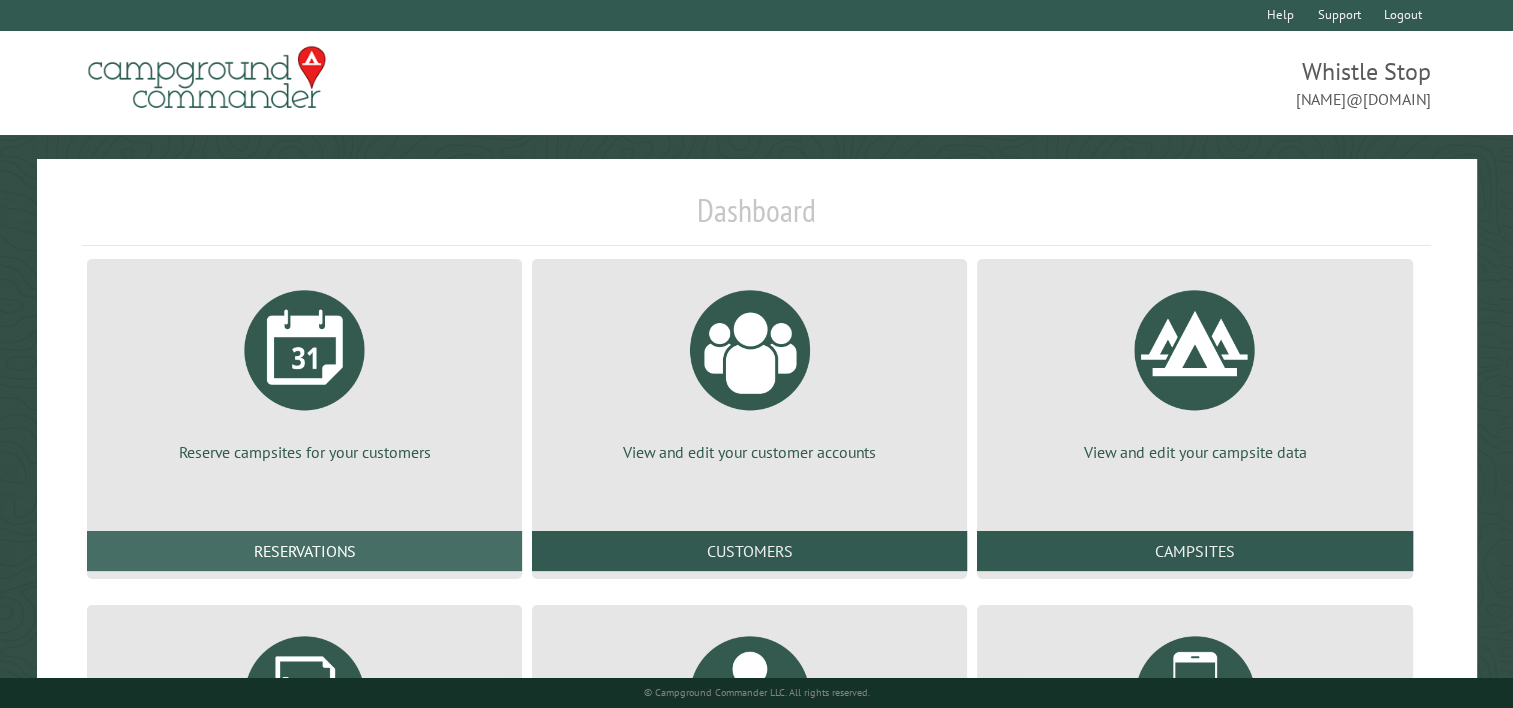 click on "Reservations" at bounding box center (304, 551) 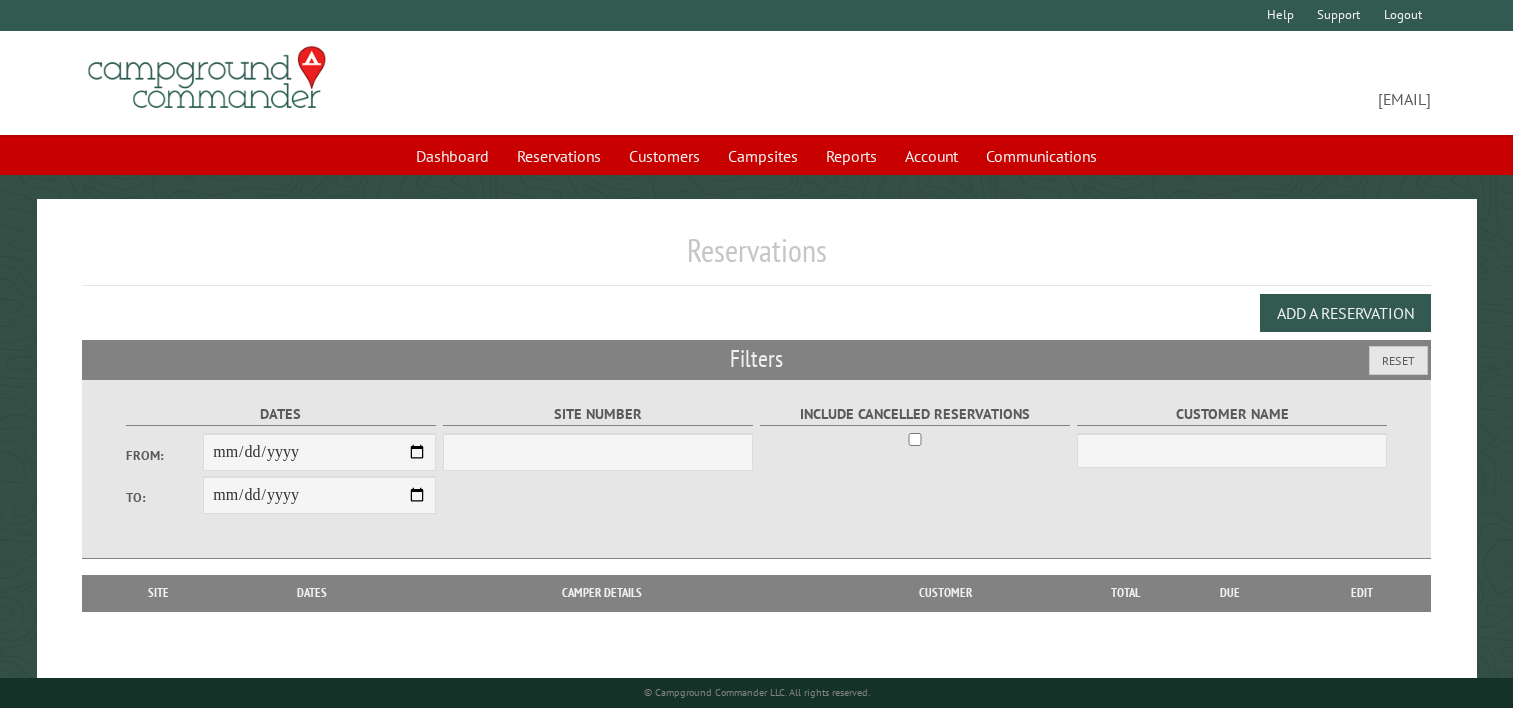 scroll, scrollTop: 0, scrollLeft: 0, axis: both 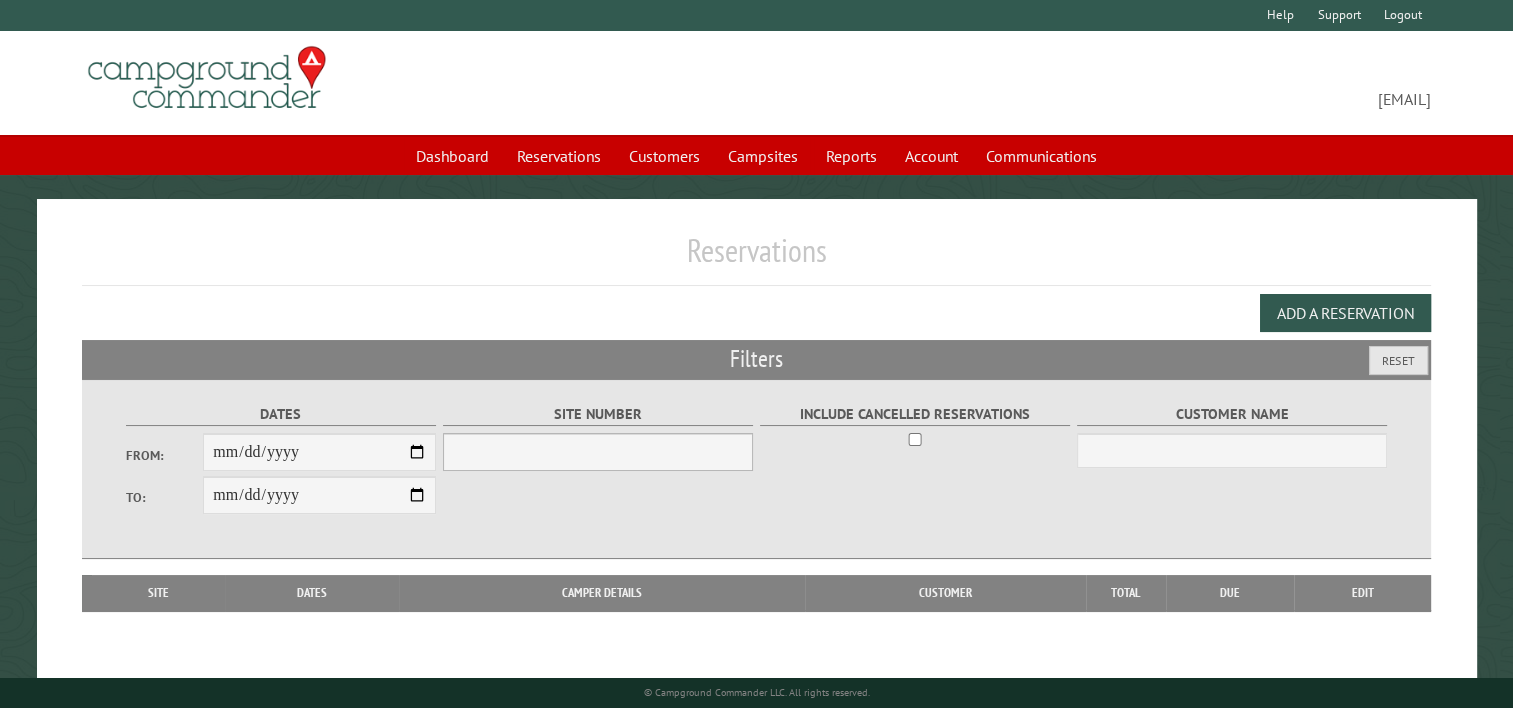 select on "***" 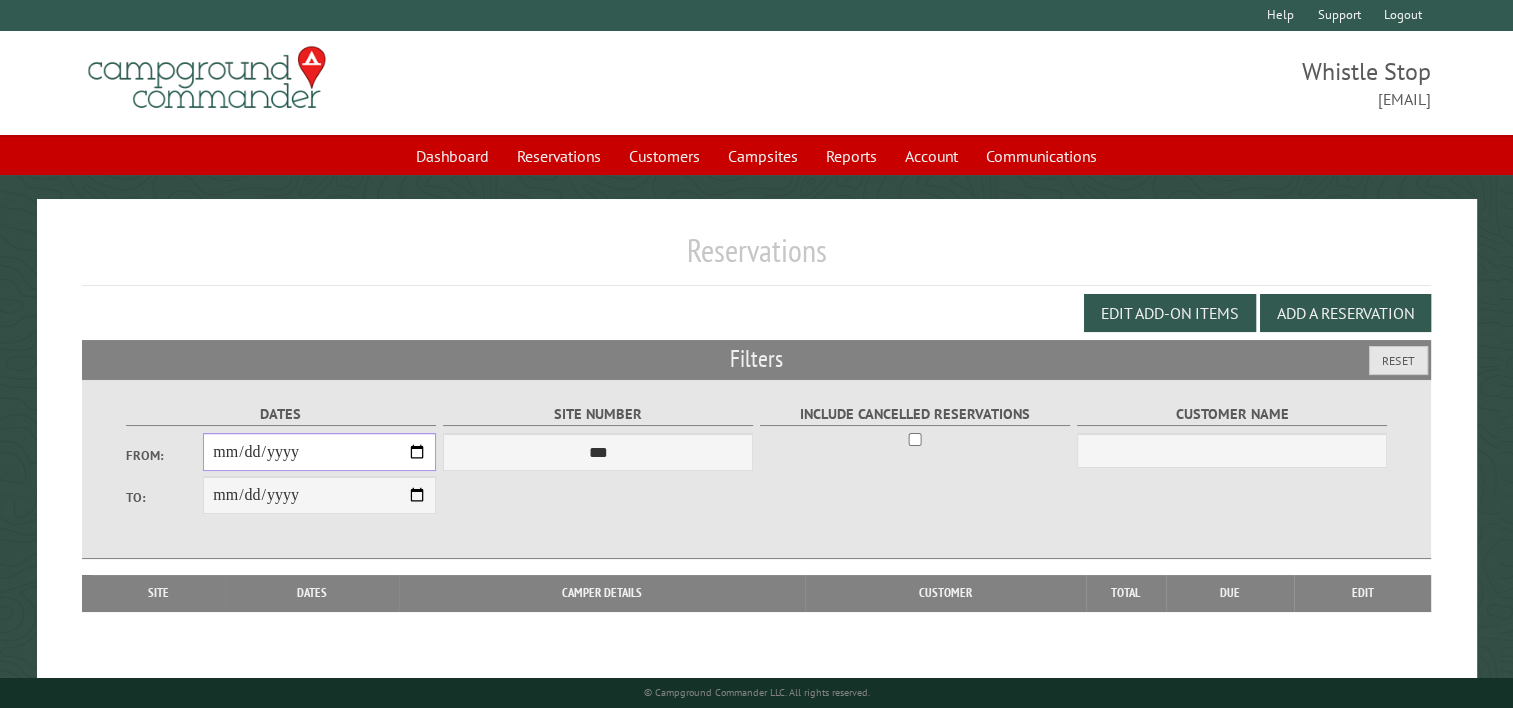 click on "From:" at bounding box center (319, 452) 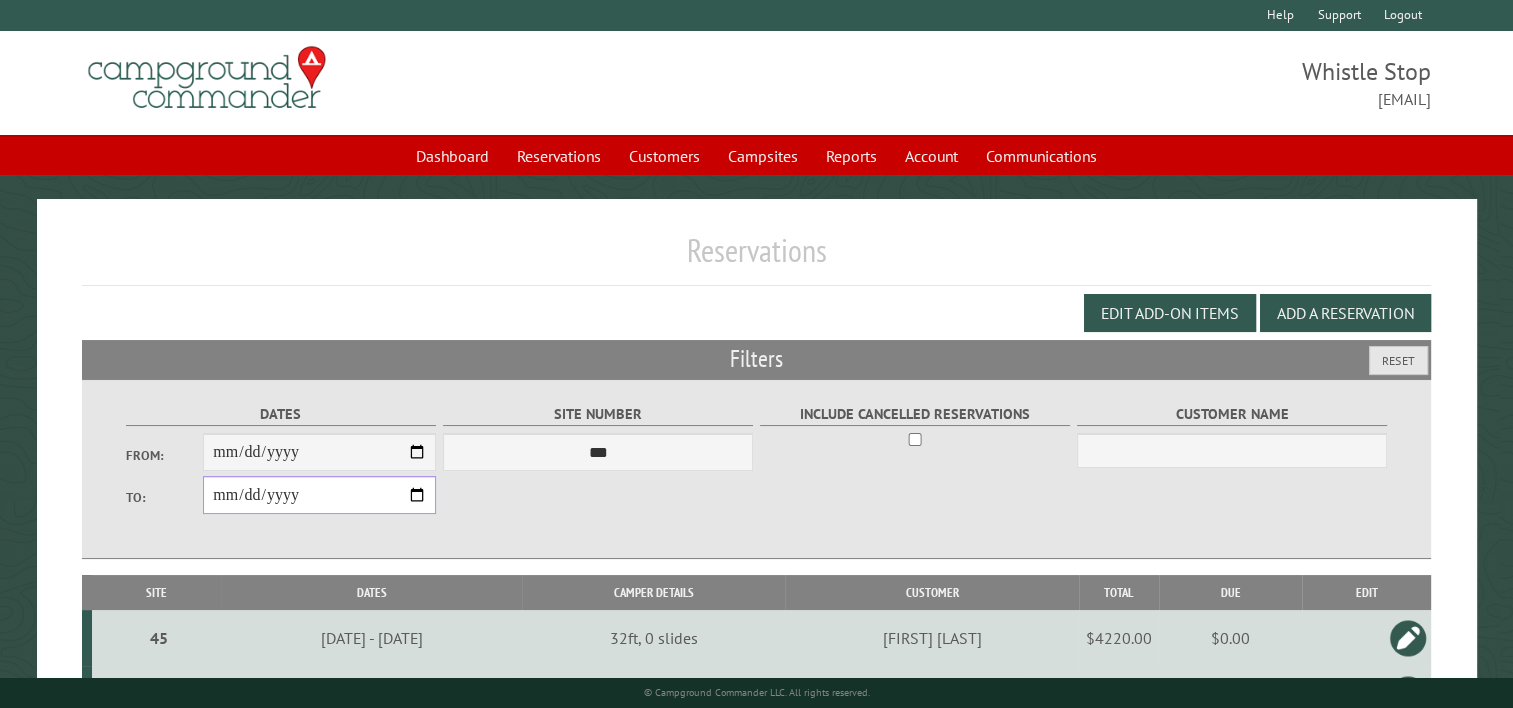 click on "**********" at bounding box center [319, 495] 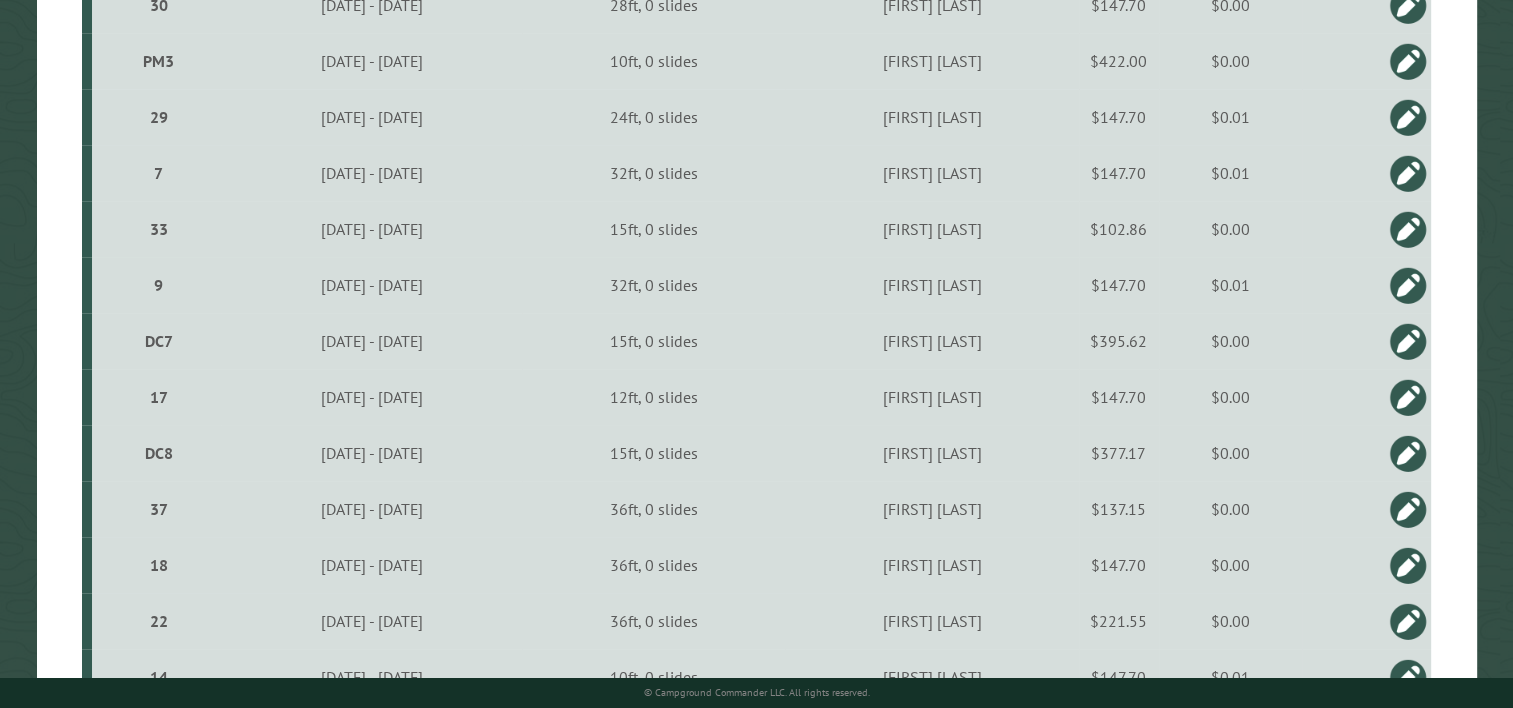 scroll, scrollTop: 2300, scrollLeft: 0, axis: vertical 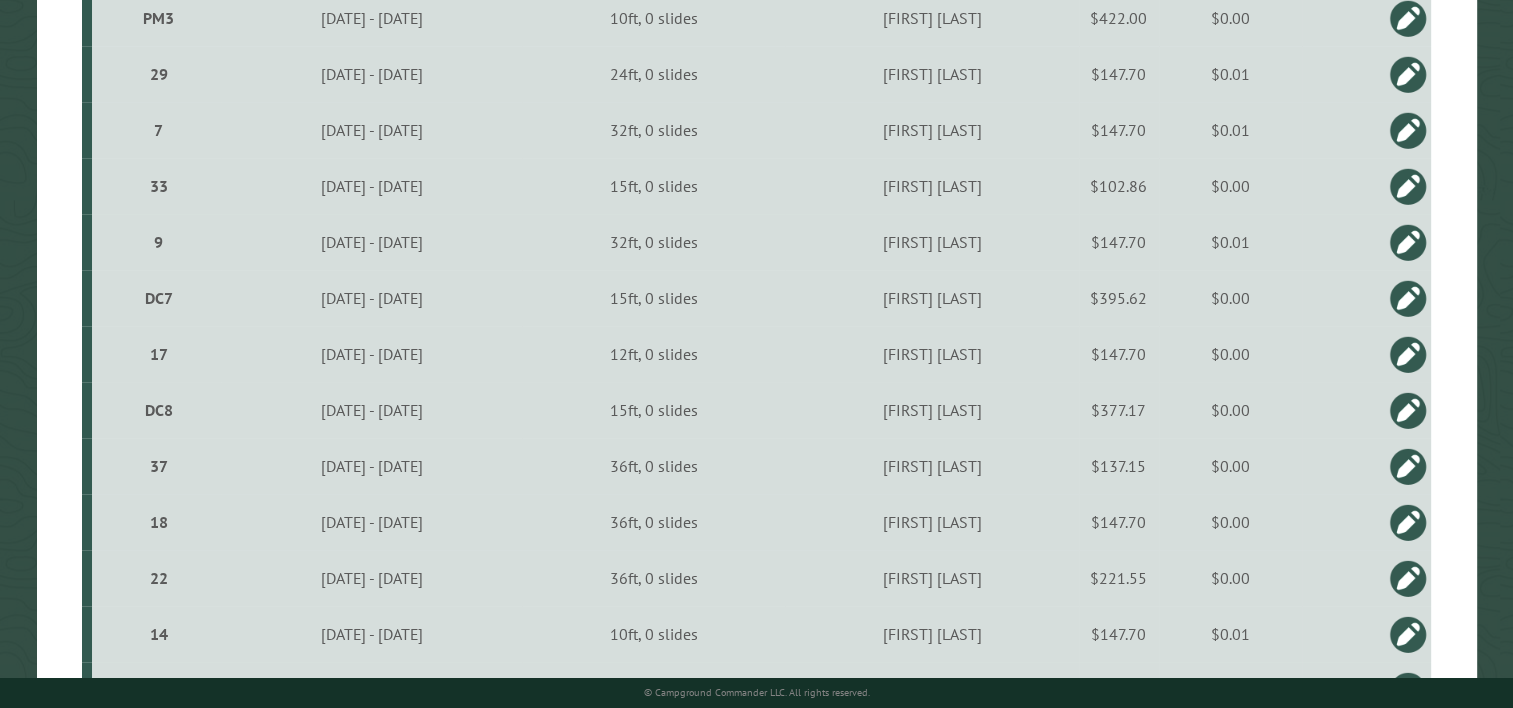 click on "$0.00" at bounding box center [1230, 522] 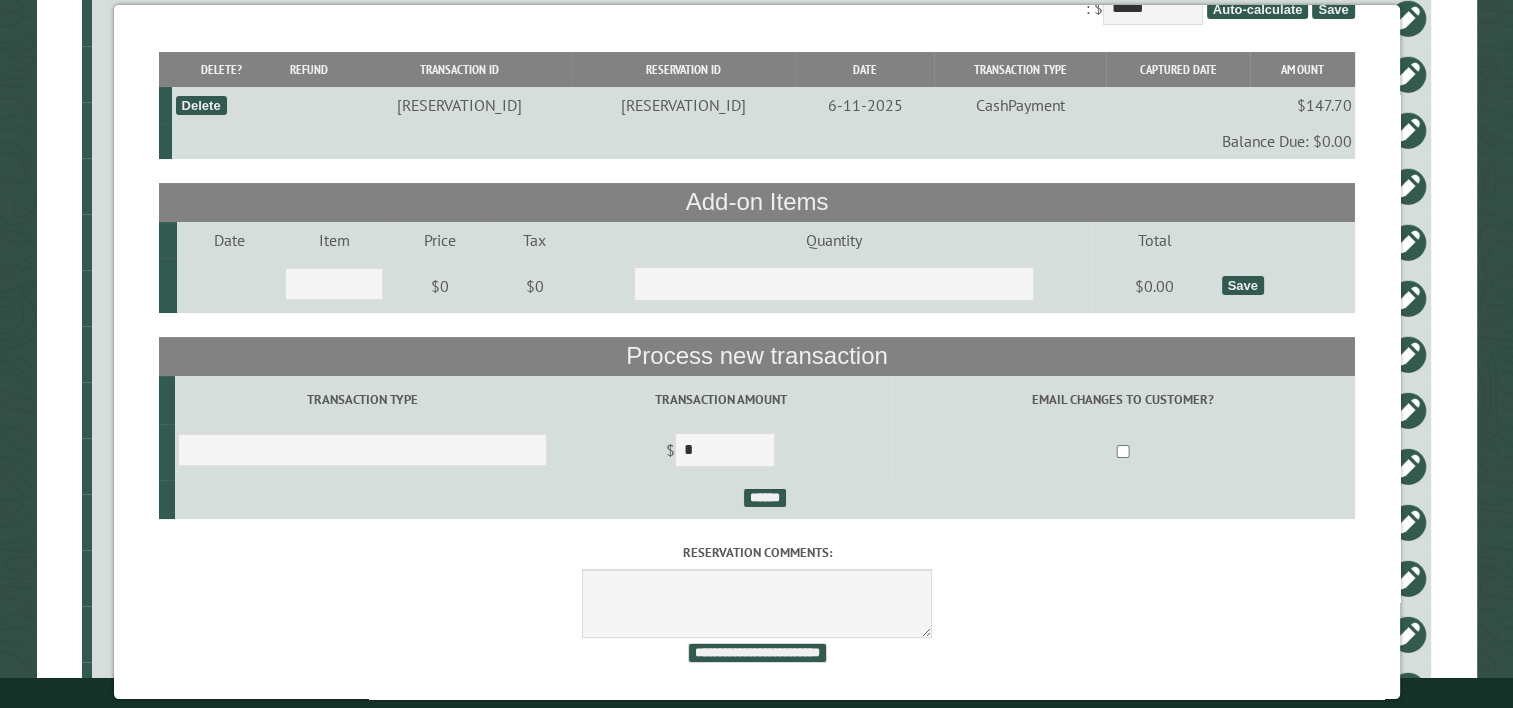 scroll, scrollTop: 189, scrollLeft: 0, axis: vertical 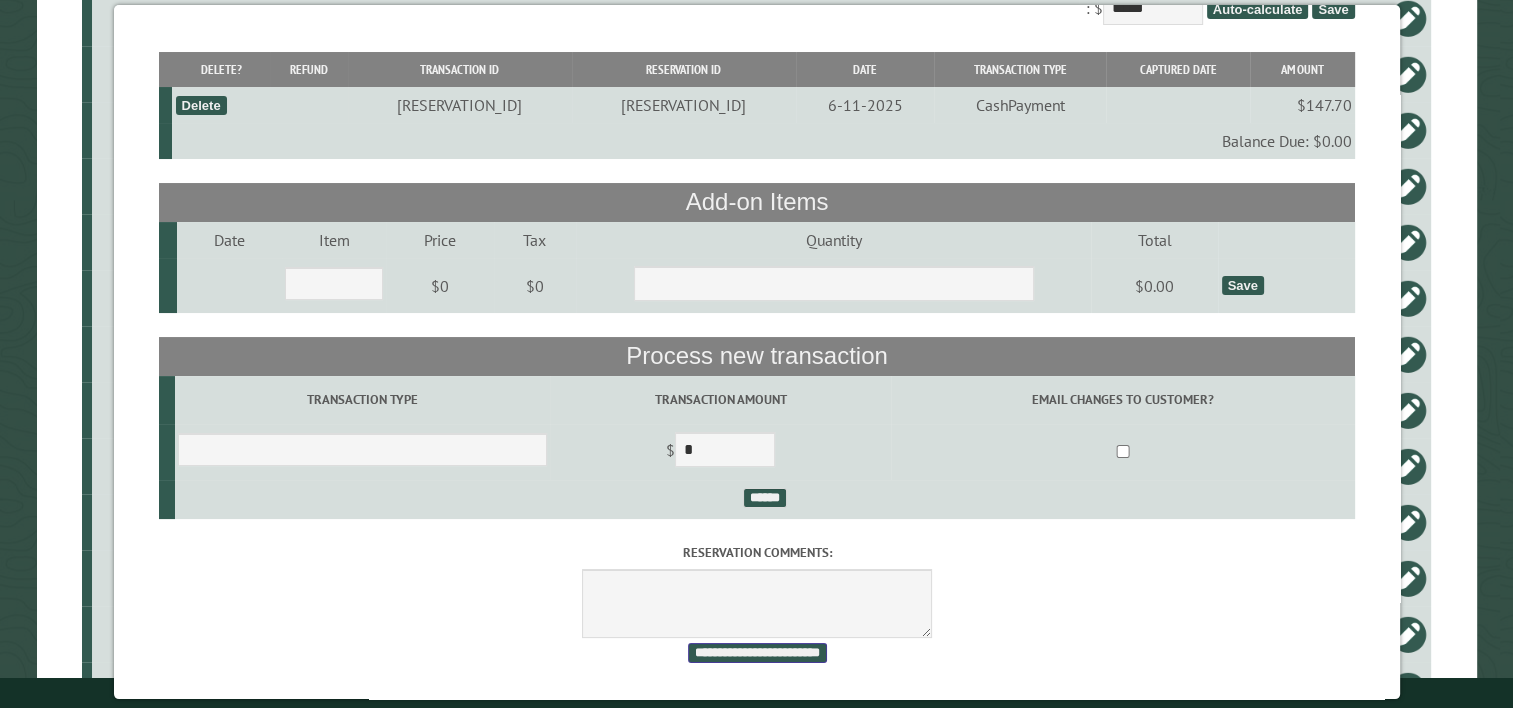 click on "**********" at bounding box center (756, 653) 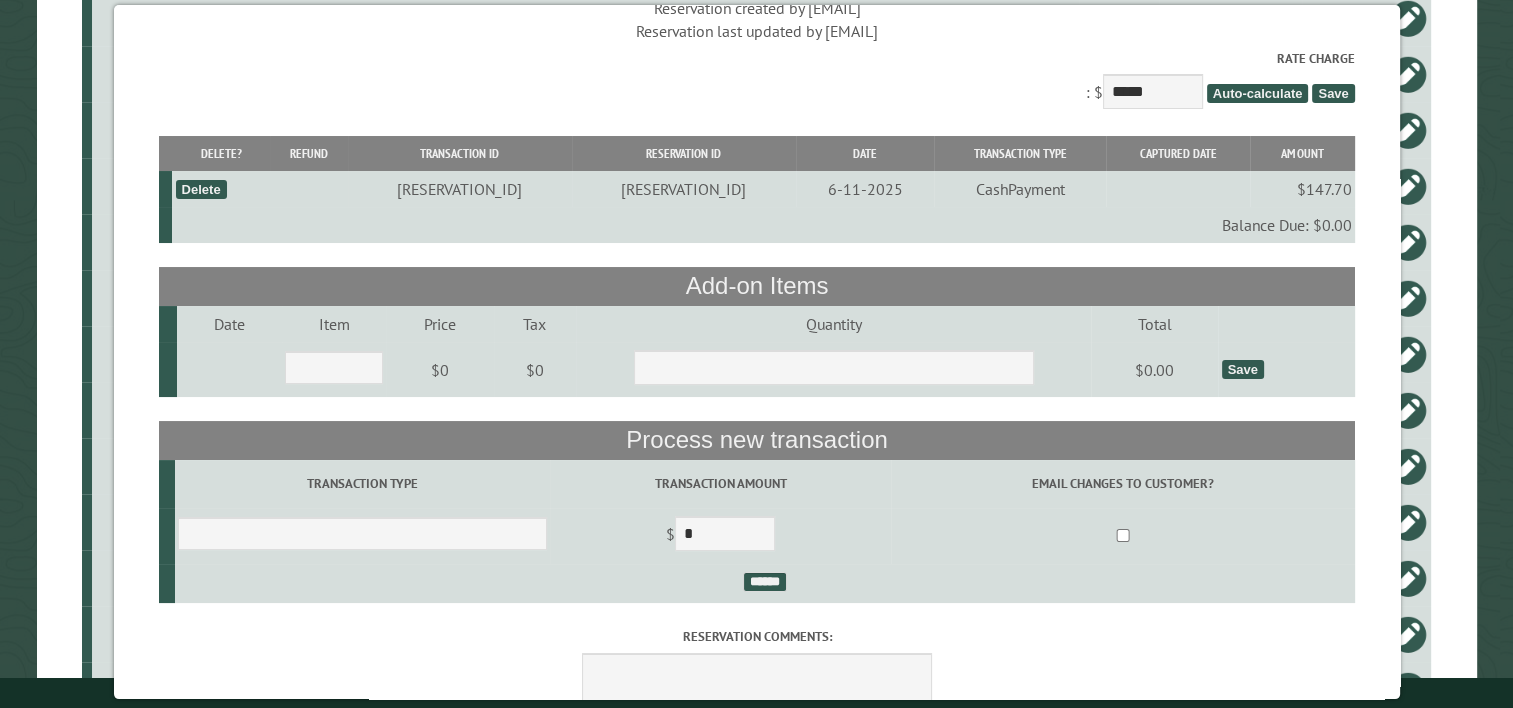 scroll, scrollTop: 0, scrollLeft: 0, axis: both 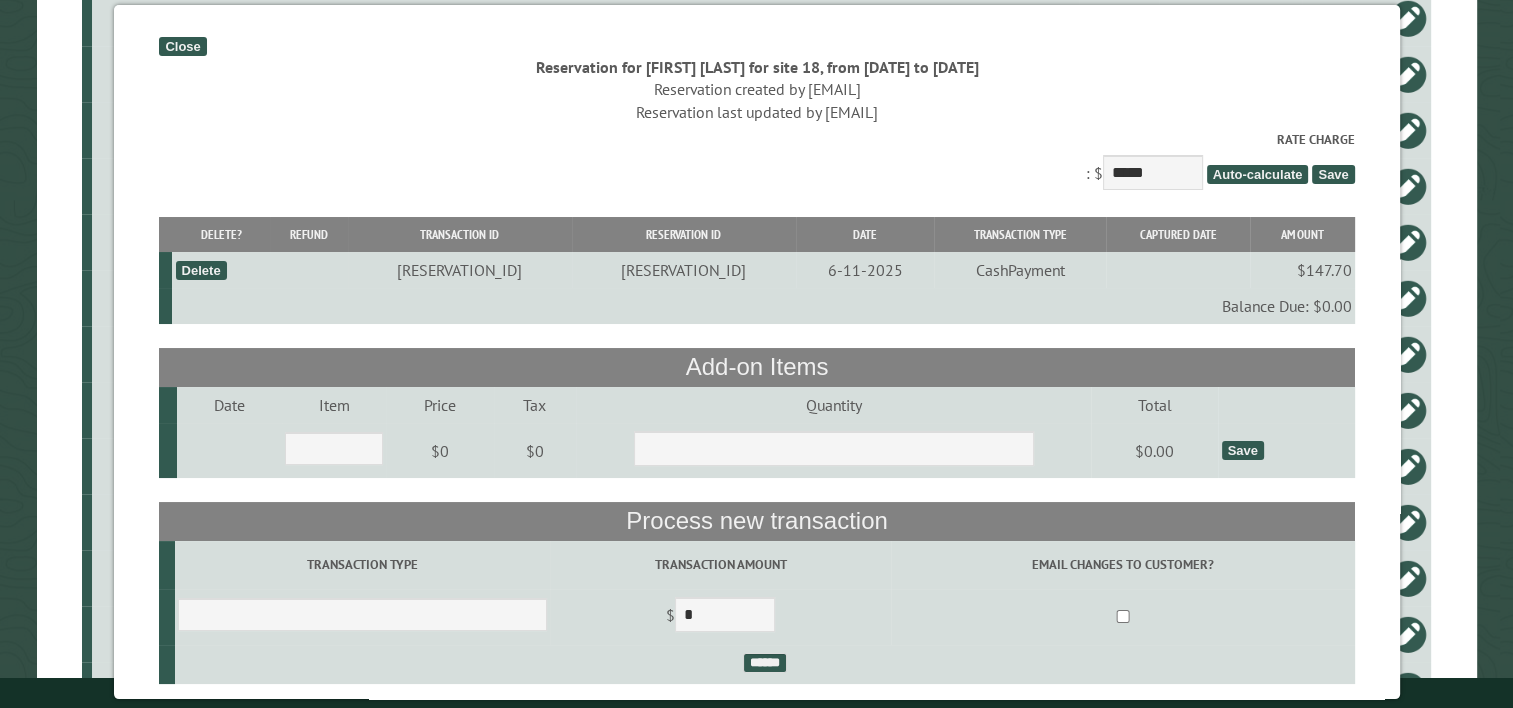 drag, startPoint x: 185, startPoint y: 36, endPoint x: 186, endPoint y: 47, distance: 11.045361 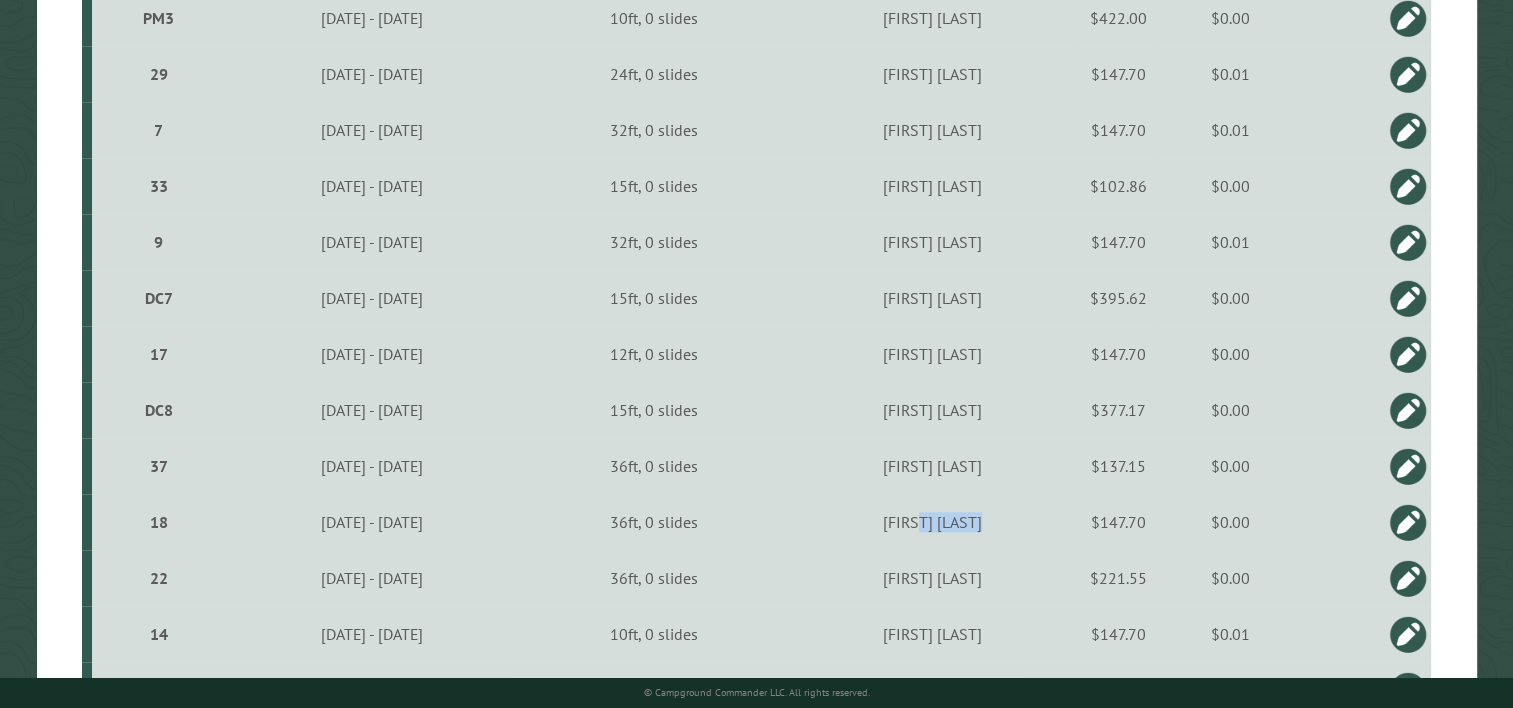 drag, startPoint x: 947, startPoint y: 524, endPoint x: 1018, endPoint y: 524, distance: 71 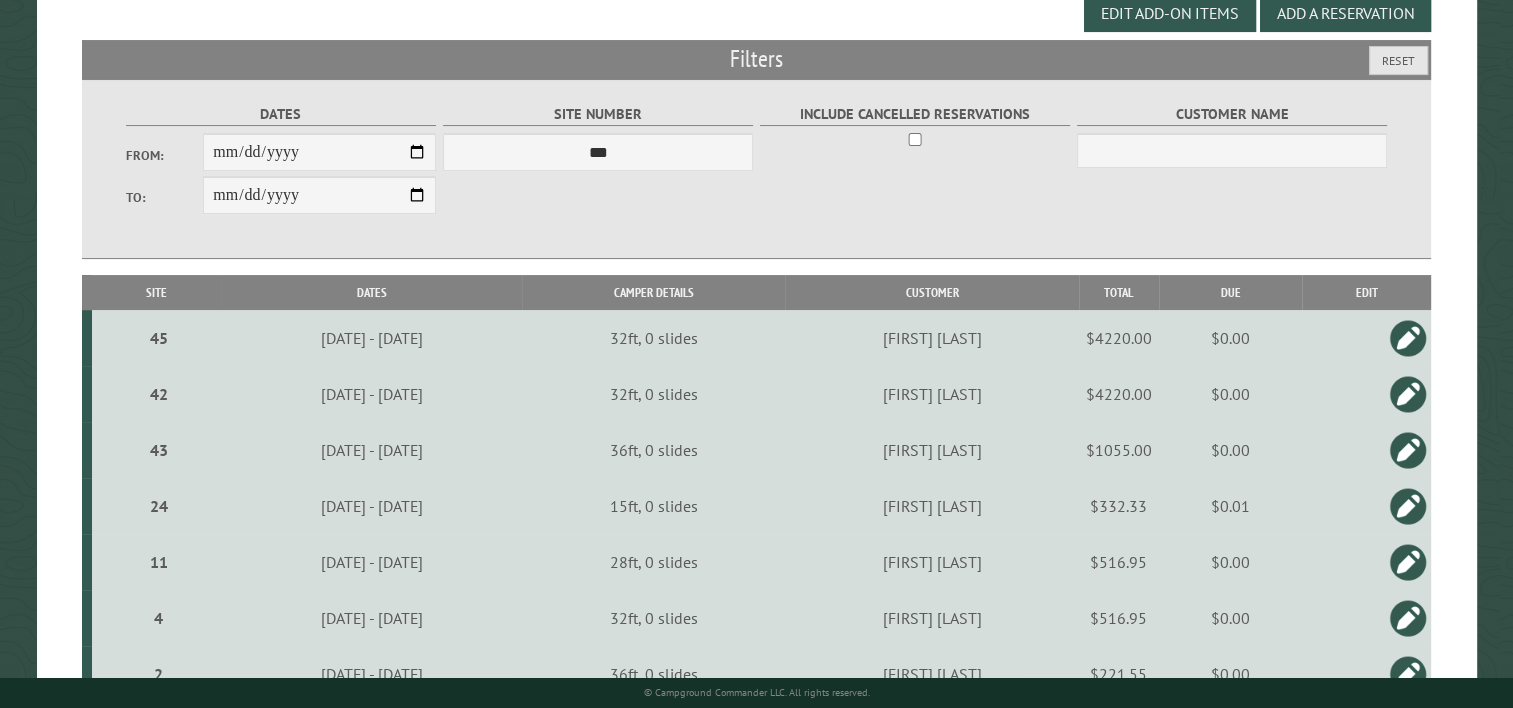 scroll, scrollTop: 0, scrollLeft: 0, axis: both 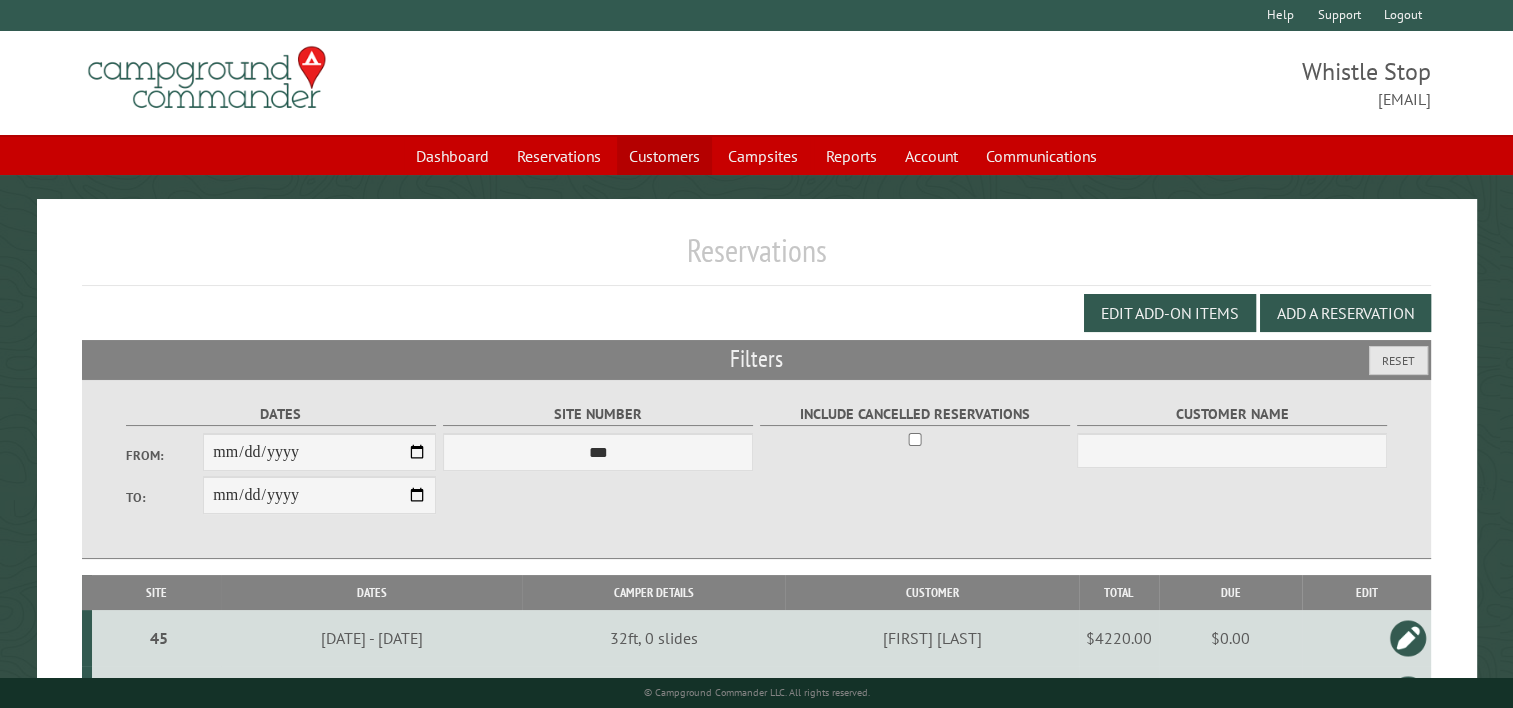 click on "Customers" at bounding box center (664, 156) 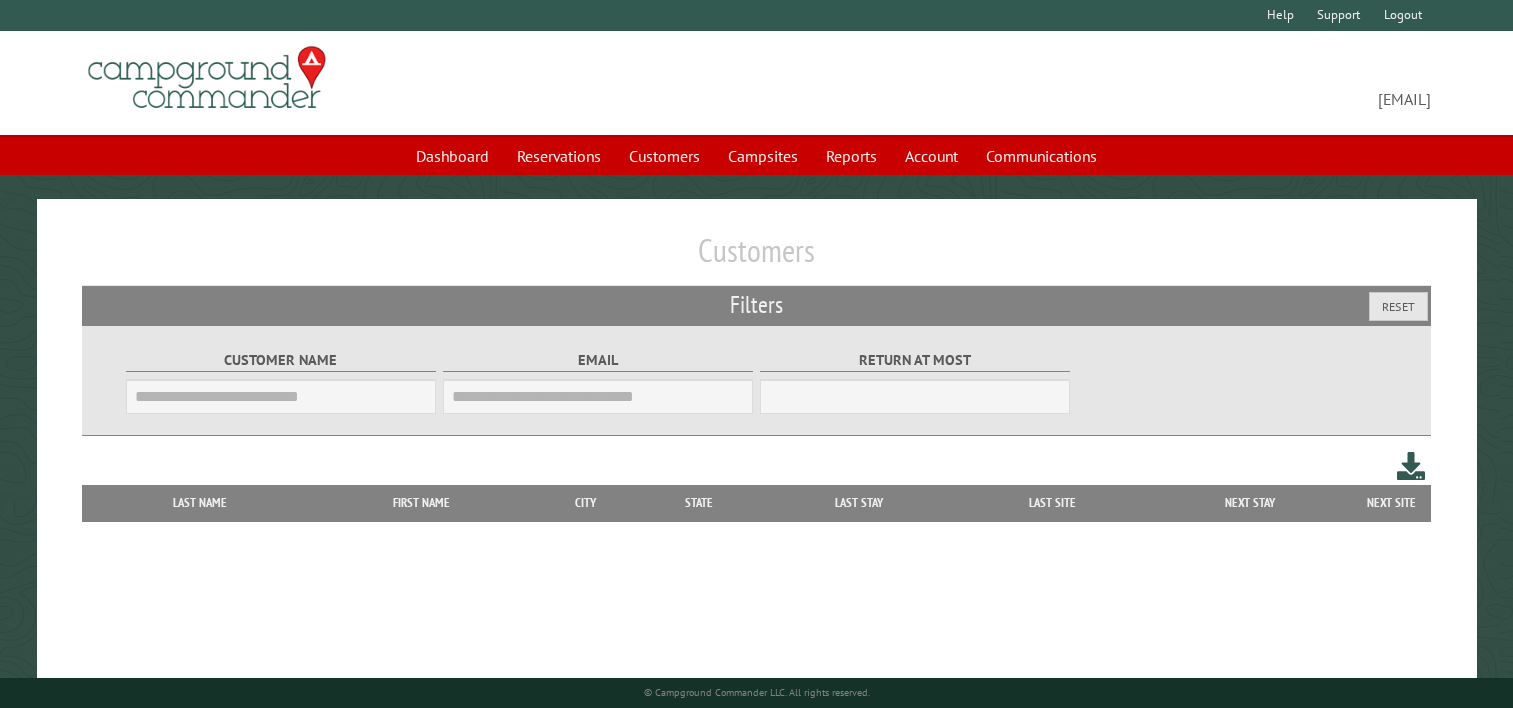 scroll, scrollTop: 0, scrollLeft: 0, axis: both 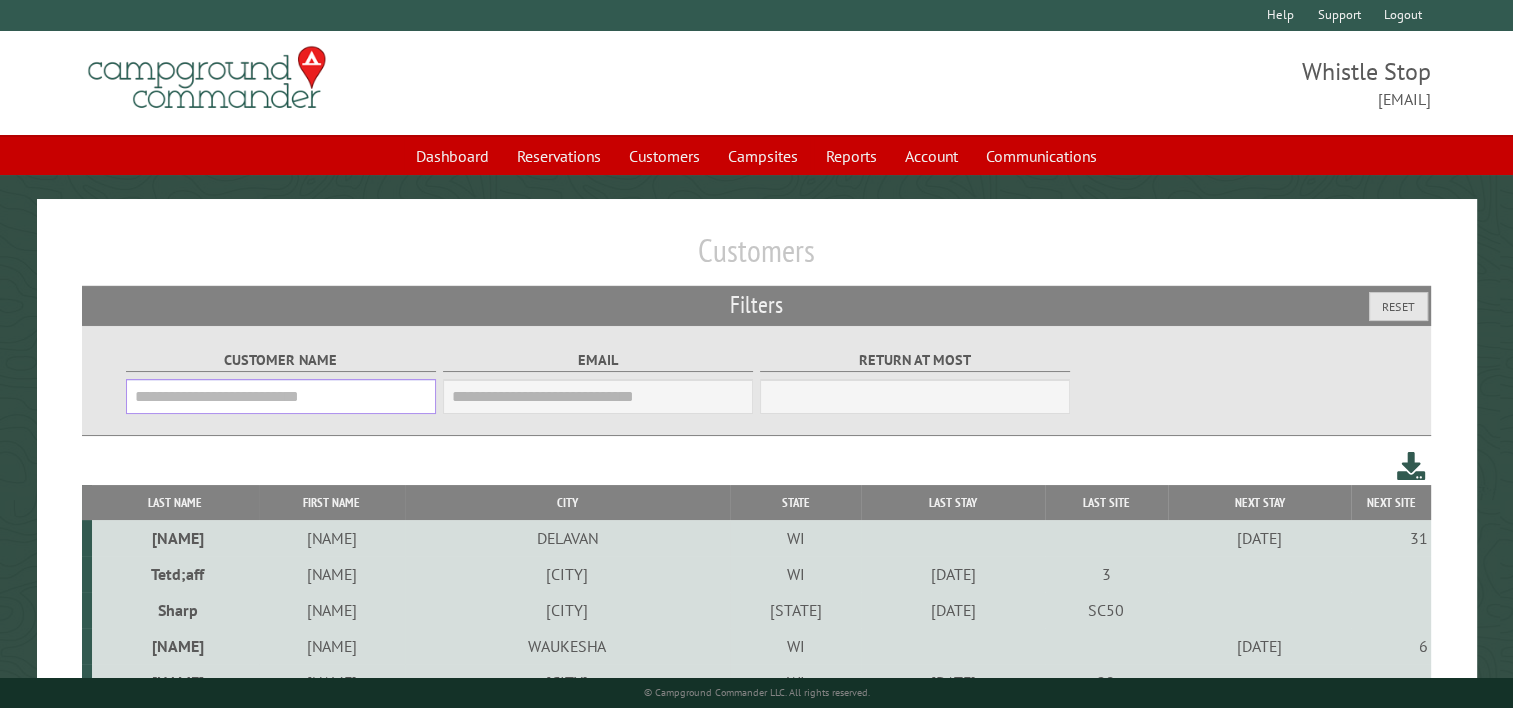 paste on "*********" 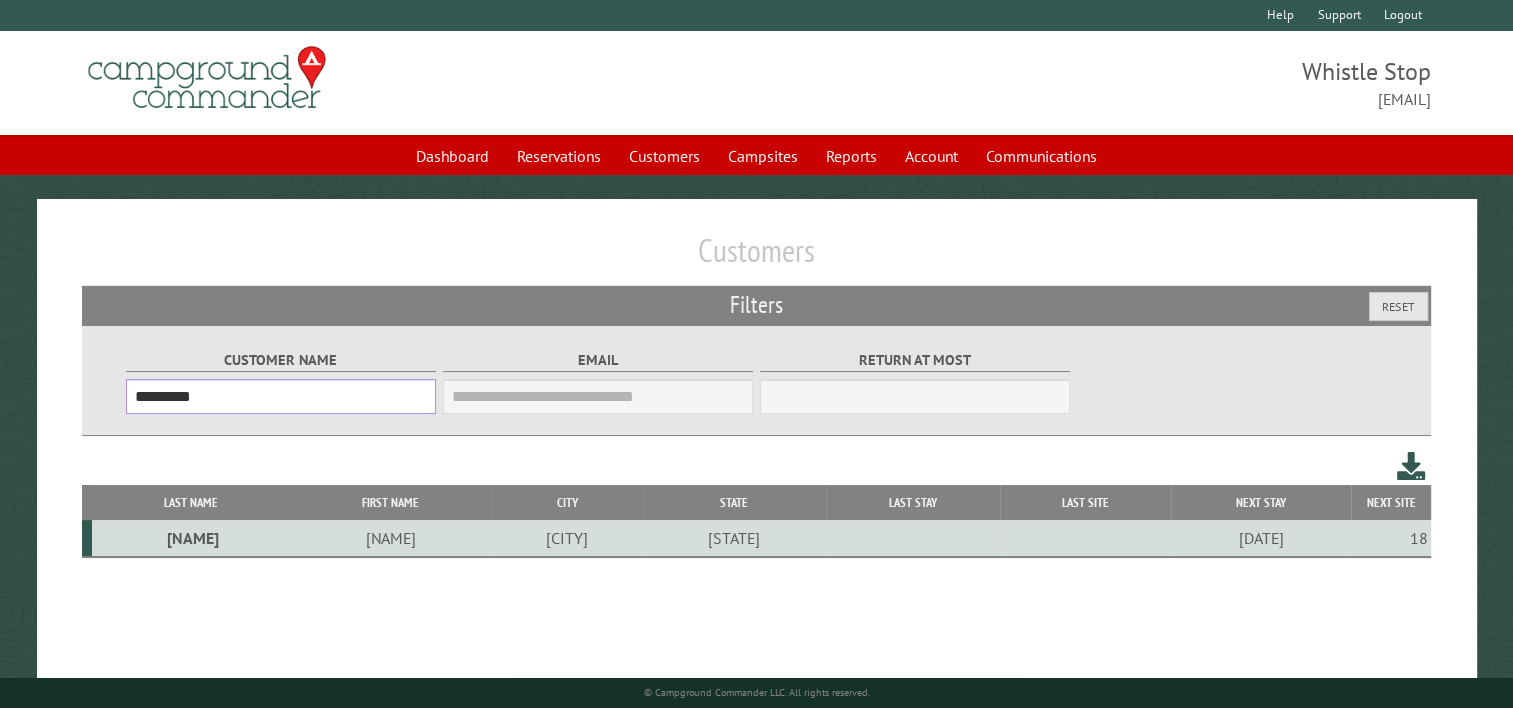 type on "*********" 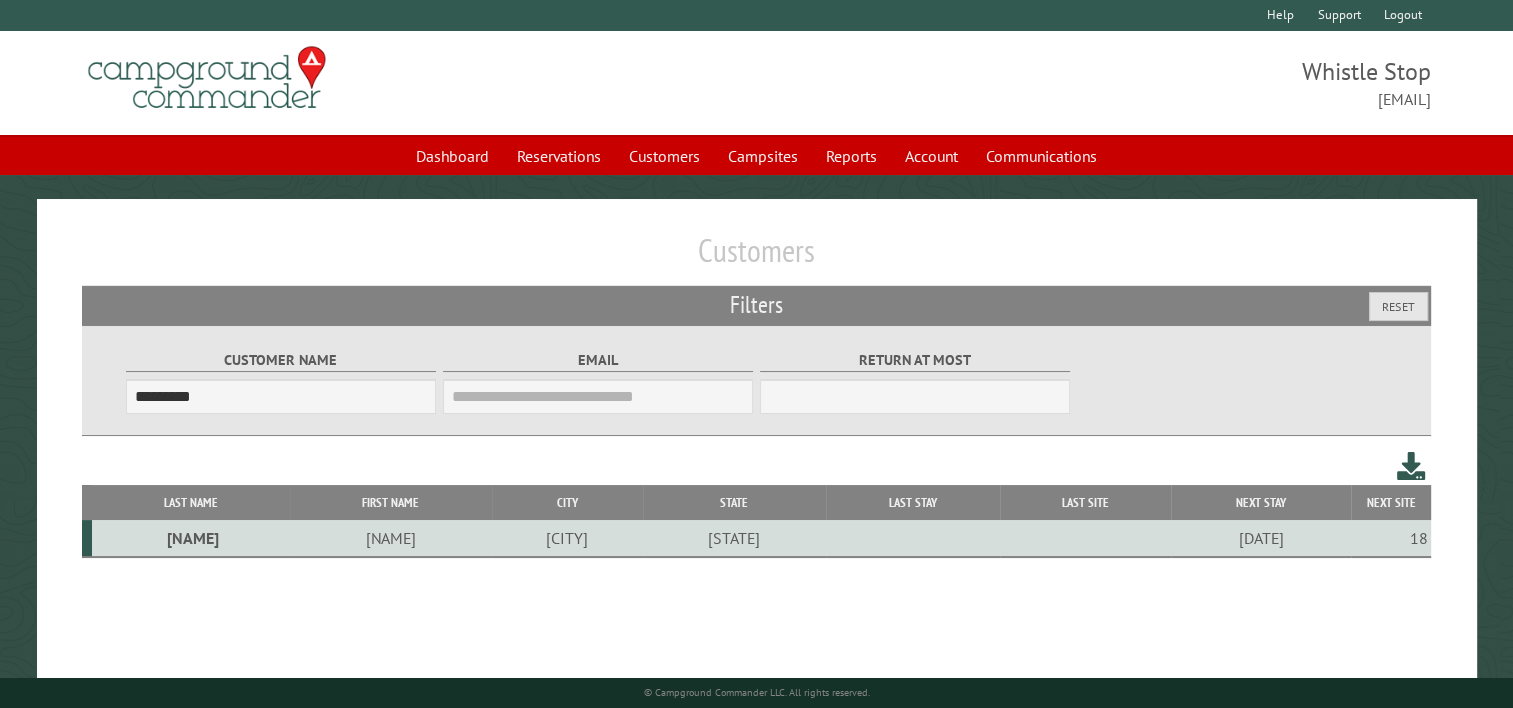 click on "LOMBARD" at bounding box center (567, 538) 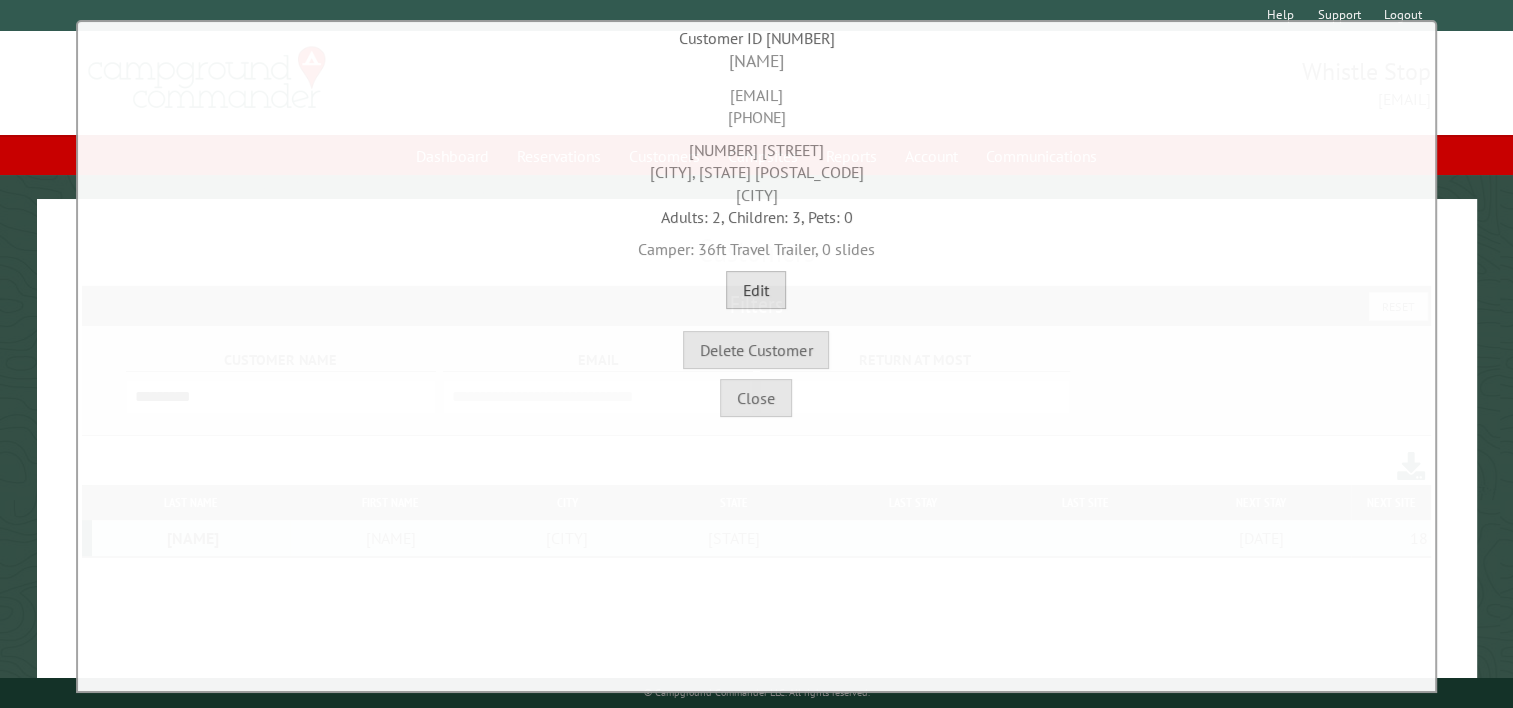 click on "Edit" at bounding box center [756, 290] 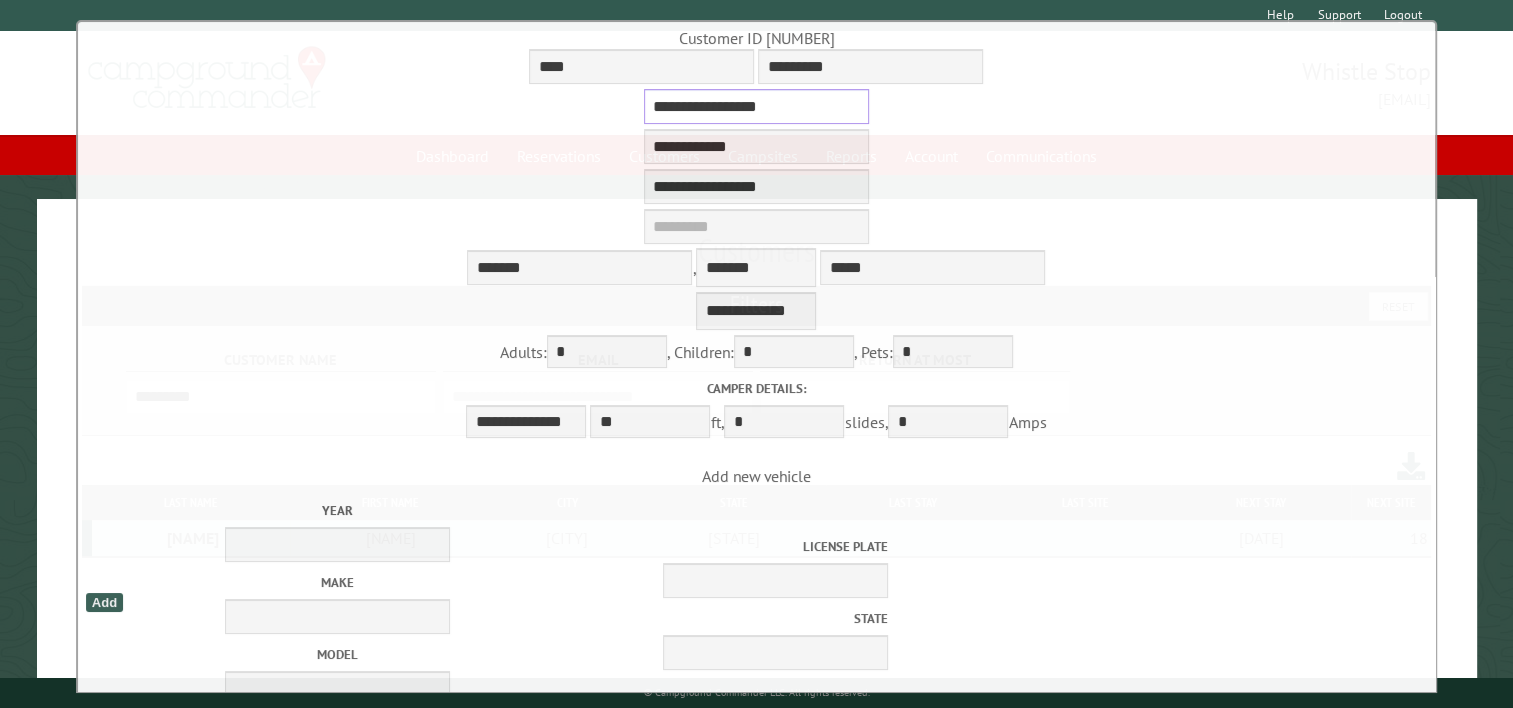 click on "**********" at bounding box center [756, 106] 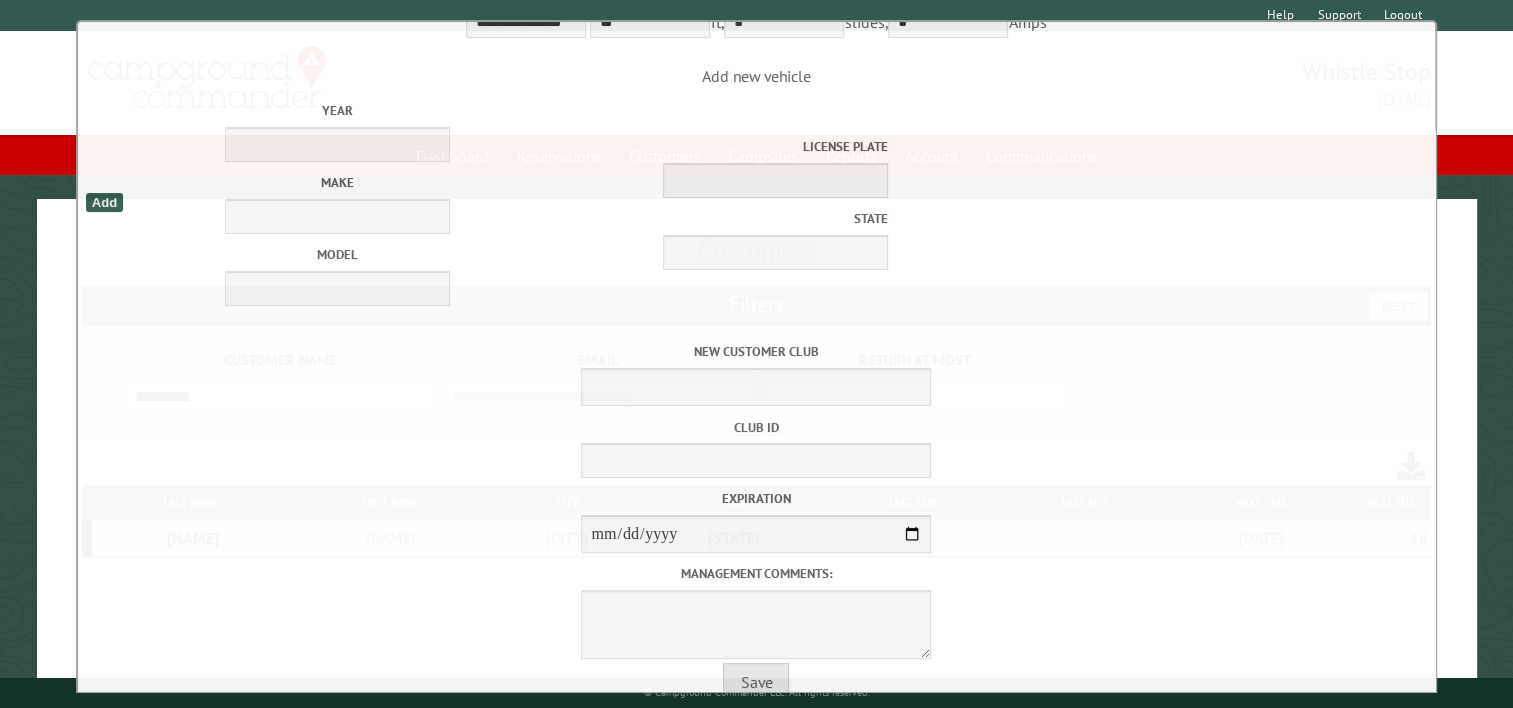 scroll, scrollTop: 519, scrollLeft: 0, axis: vertical 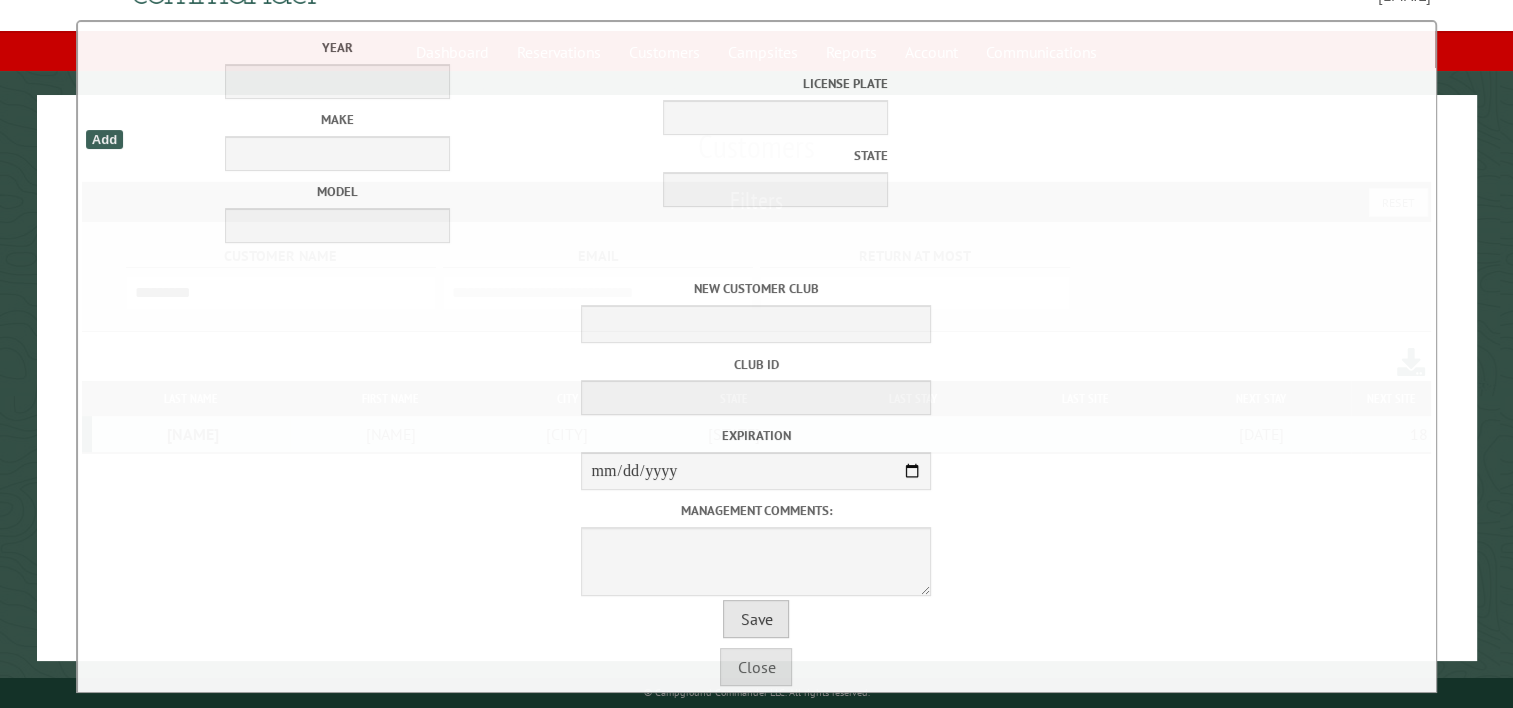 type on "**********" 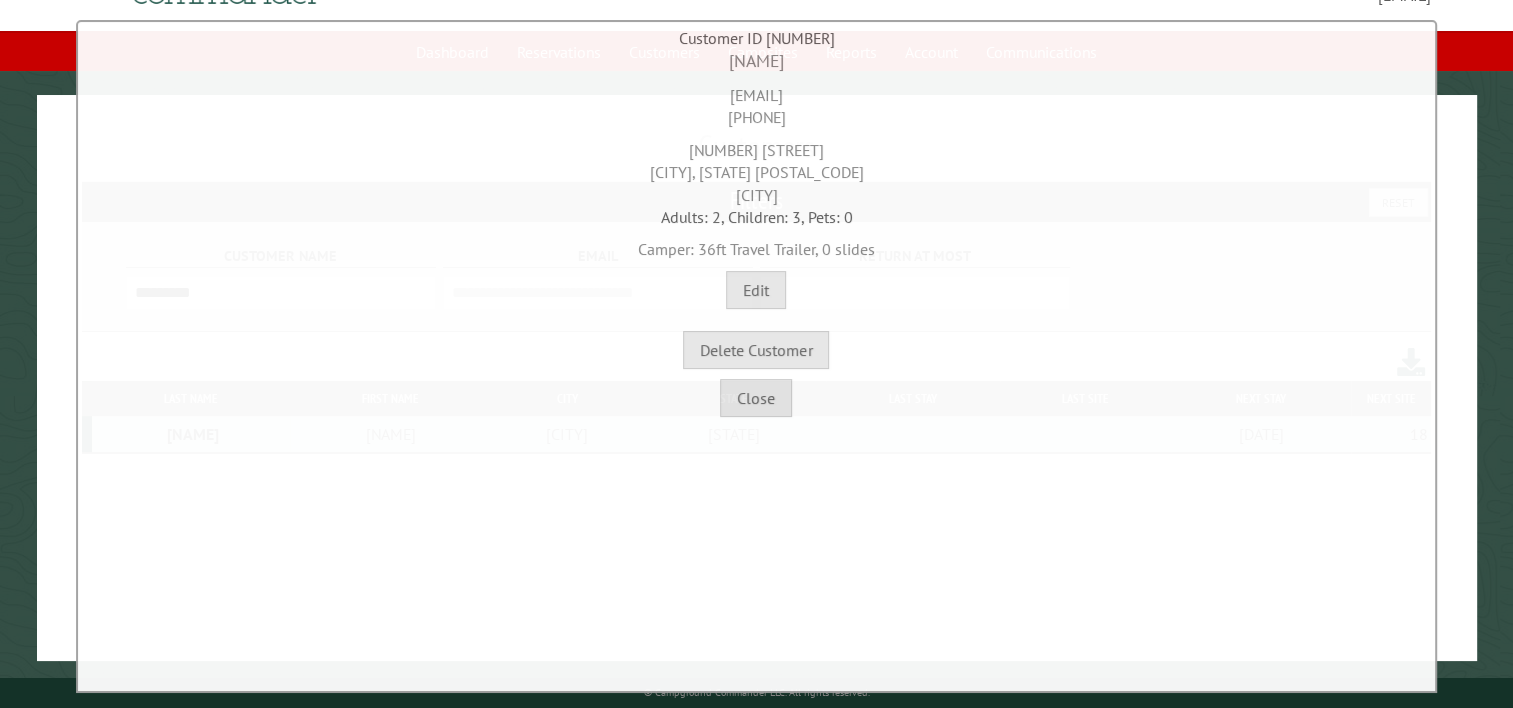 scroll, scrollTop: 0, scrollLeft: 0, axis: both 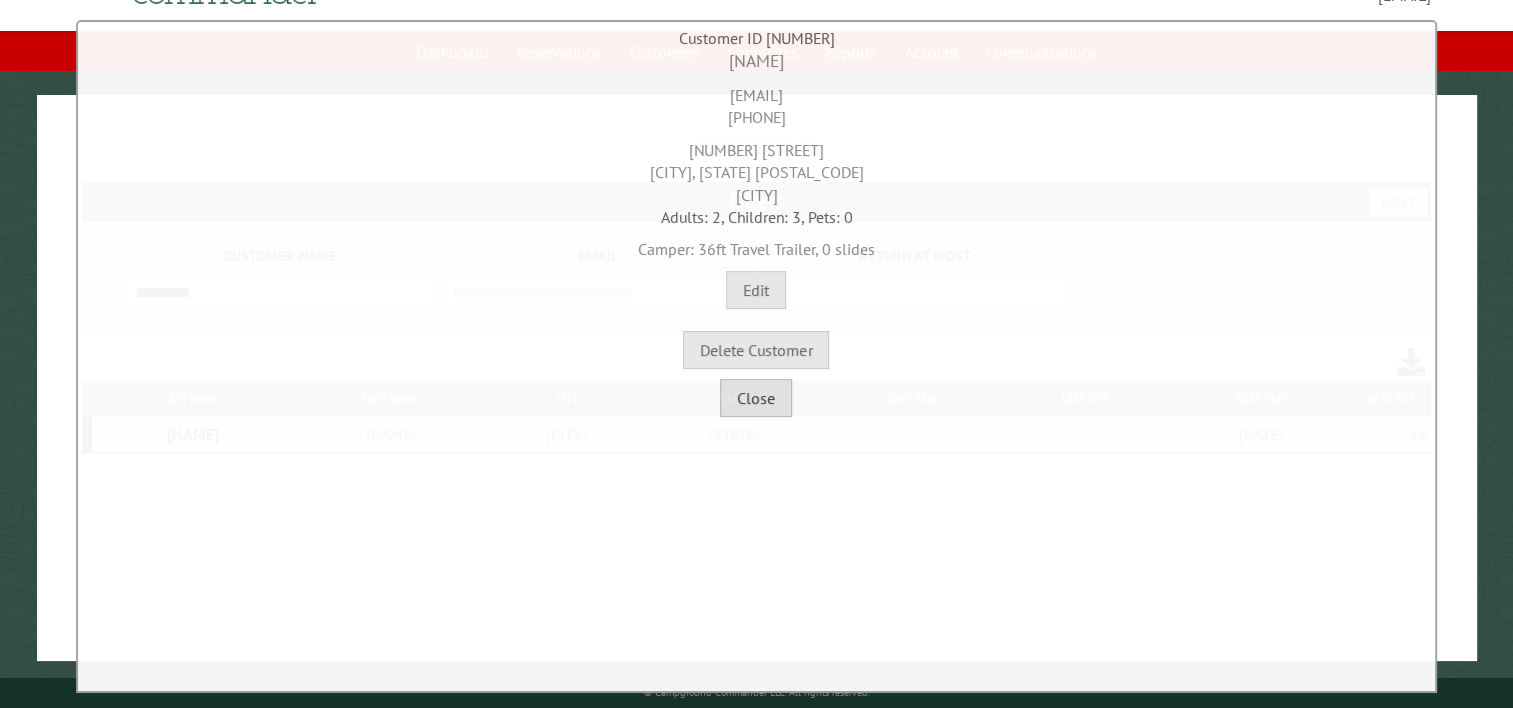 drag, startPoint x: 750, startPoint y: 404, endPoint x: 740, endPoint y: 431, distance: 28.79236 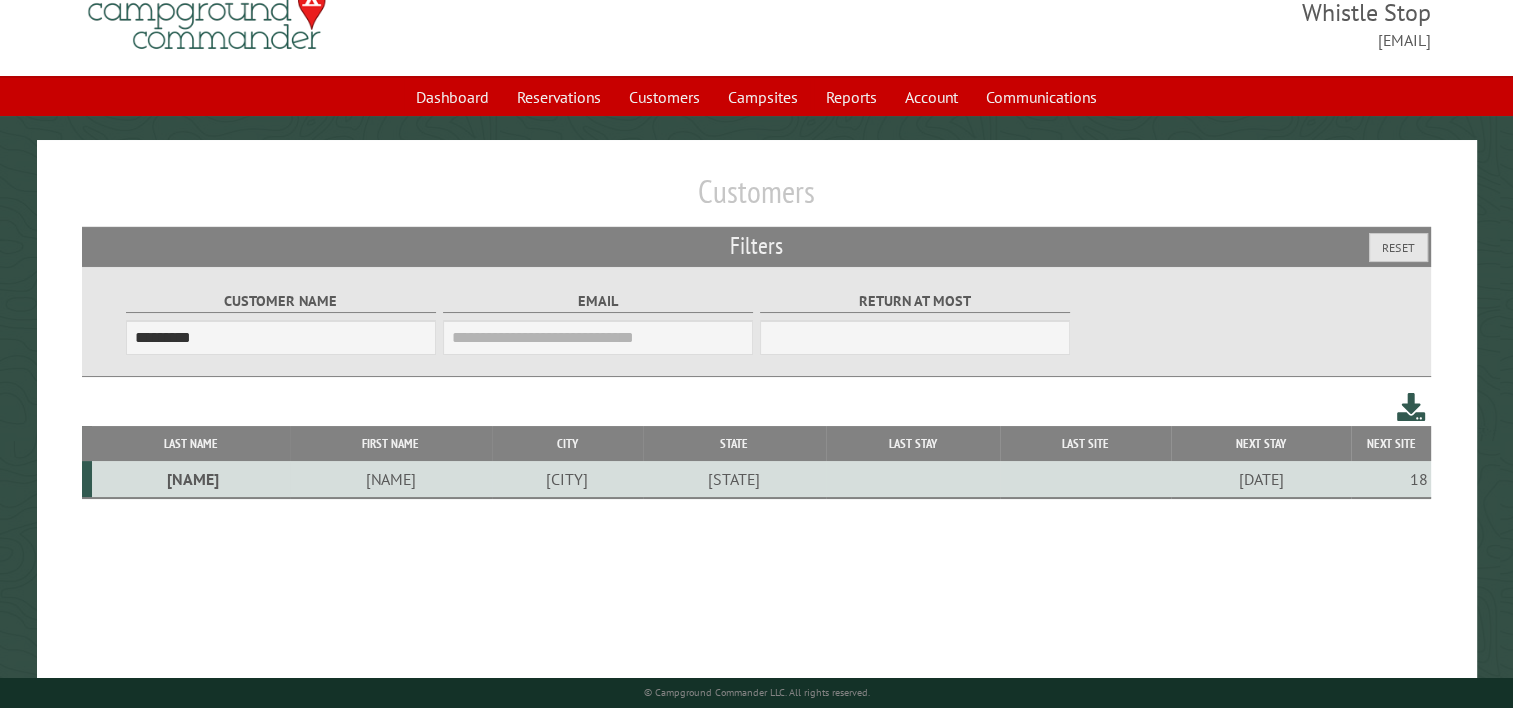 scroll, scrollTop: 0, scrollLeft: 0, axis: both 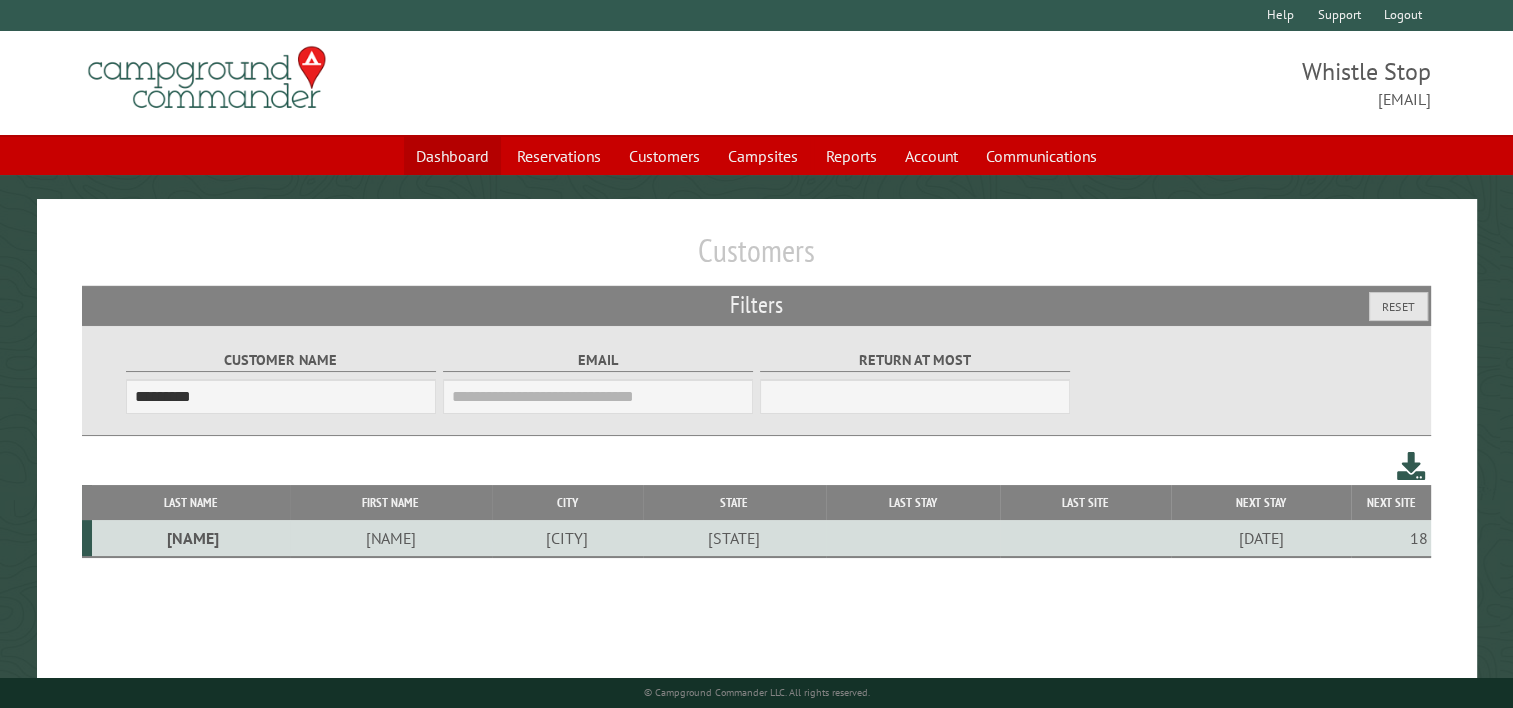 click on "Dashboard" at bounding box center (452, 156) 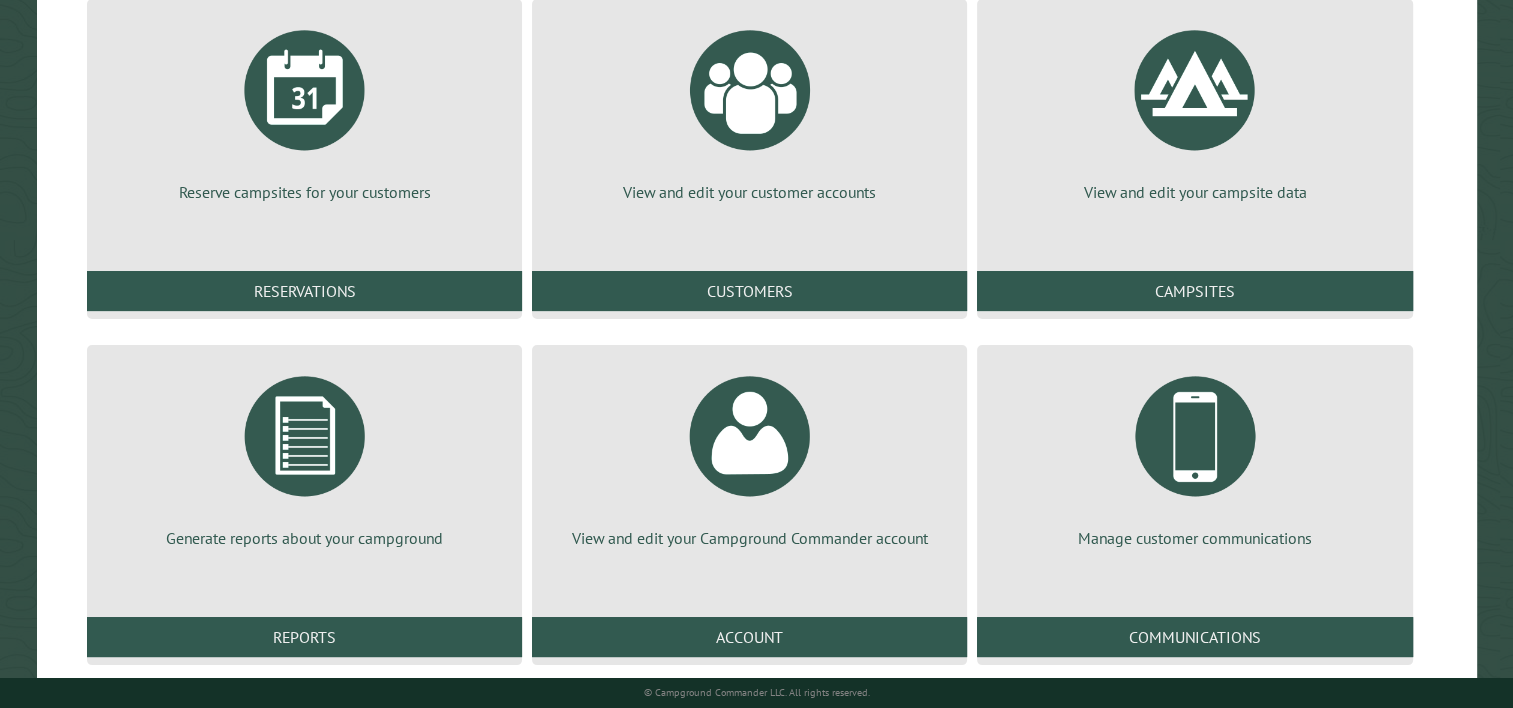 scroll, scrollTop: 293, scrollLeft: 0, axis: vertical 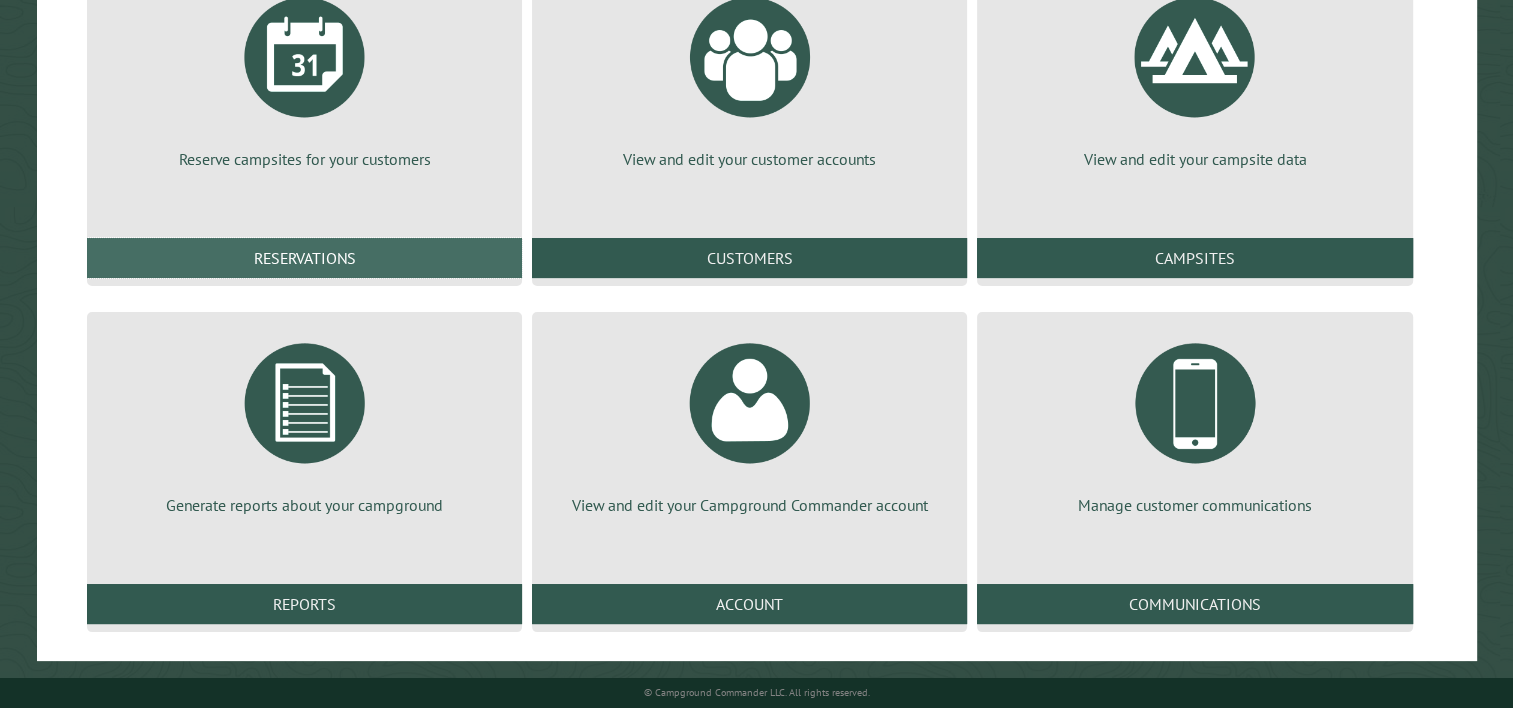 drag, startPoint x: 303, startPoint y: 254, endPoint x: 320, endPoint y: 281, distance: 31.906113 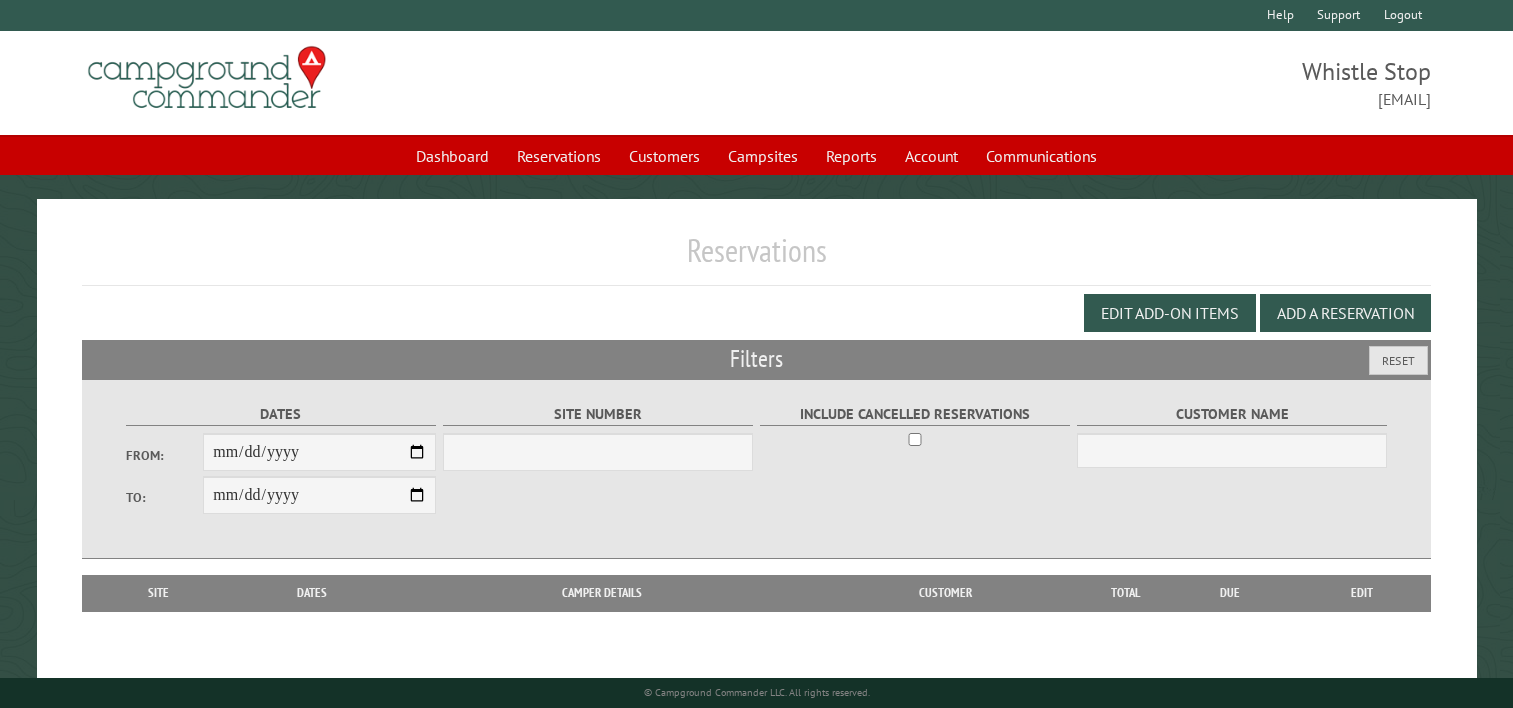 scroll, scrollTop: 0, scrollLeft: 0, axis: both 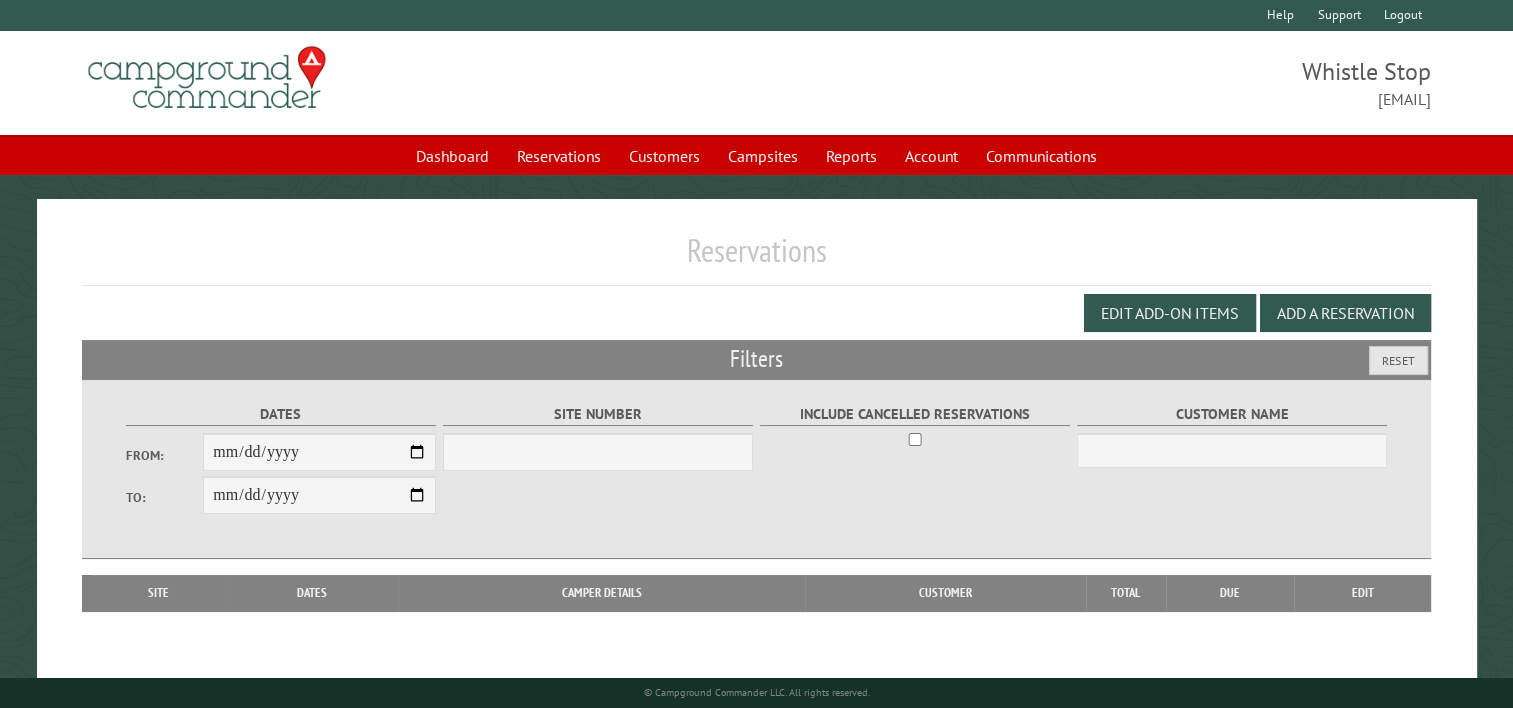 select on "***" 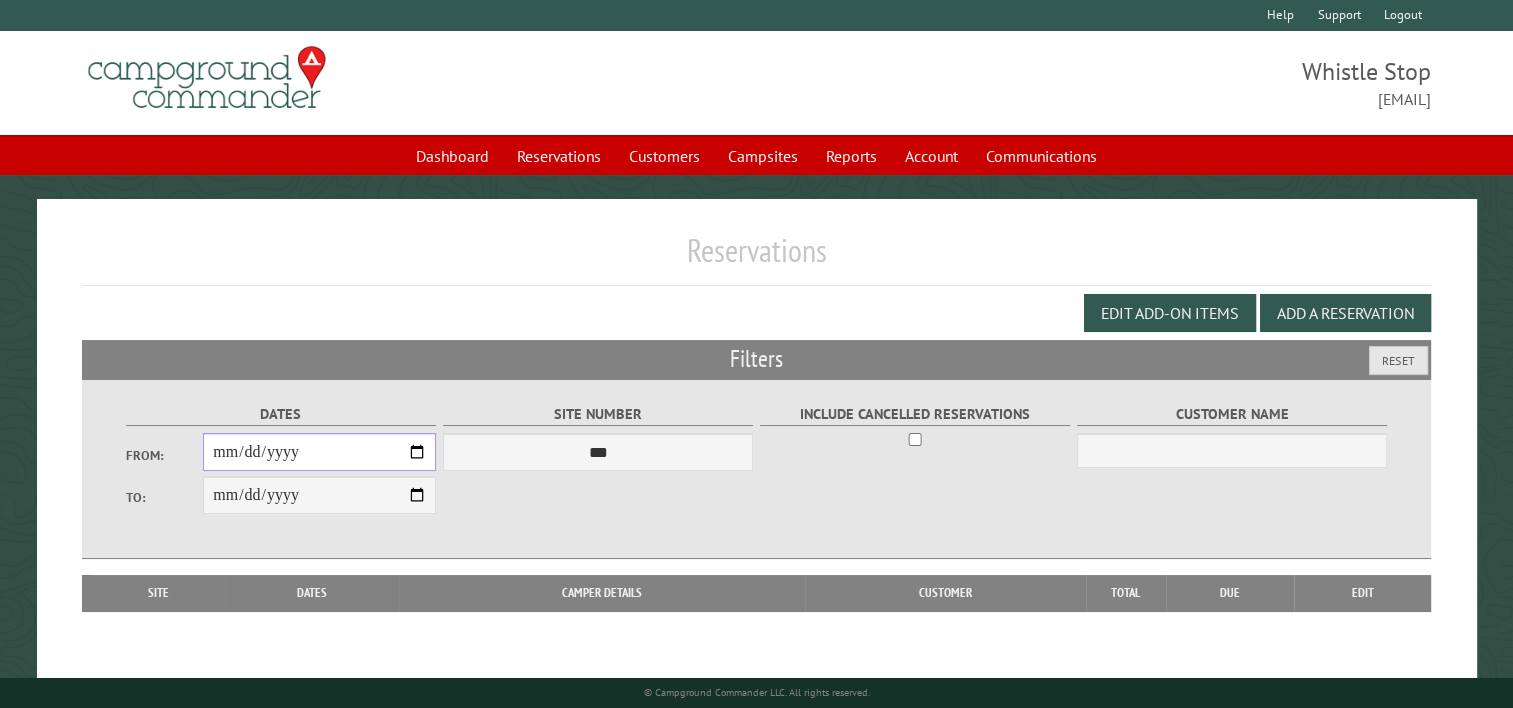 click on "From:" at bounding box center (319, 452) 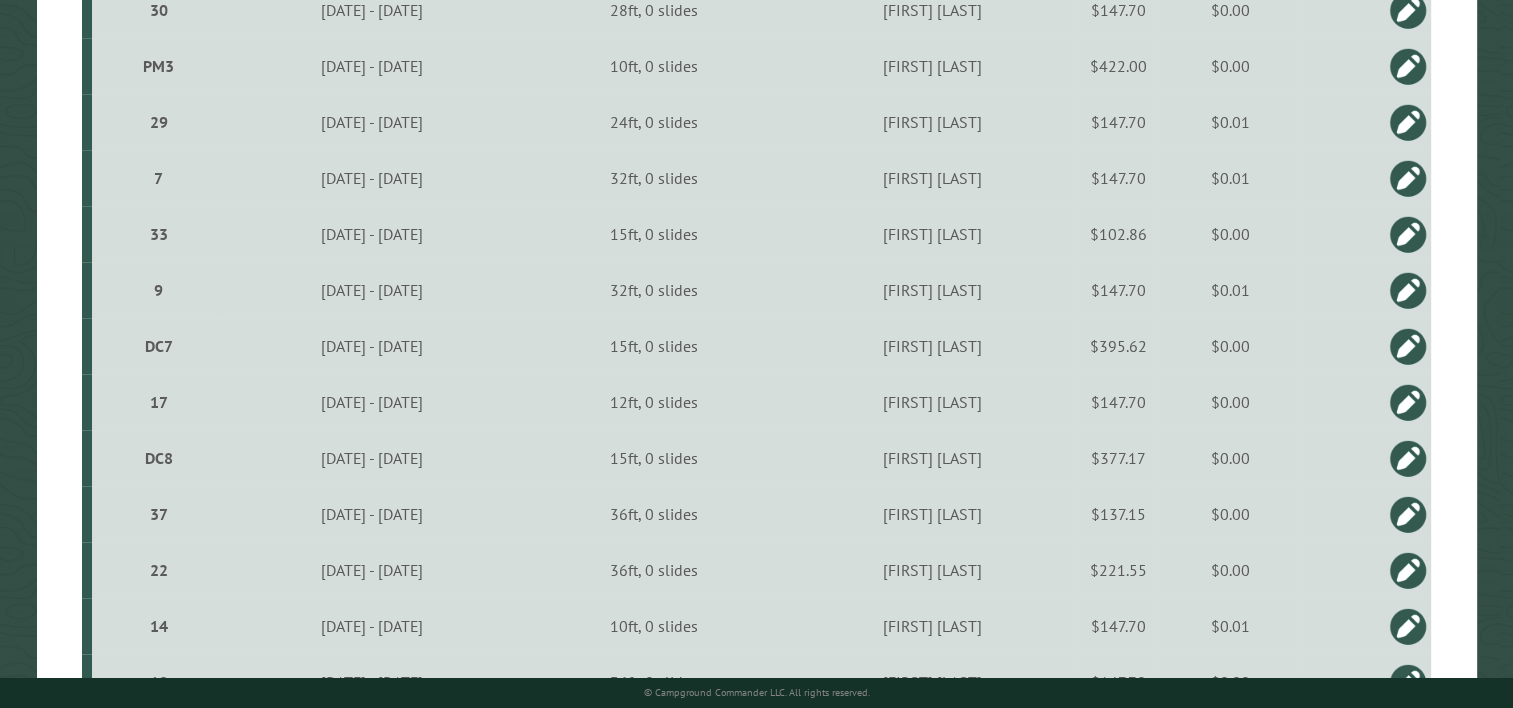 scroll, scrollTop: 2400, scrollLeft: 0, axis: vertical 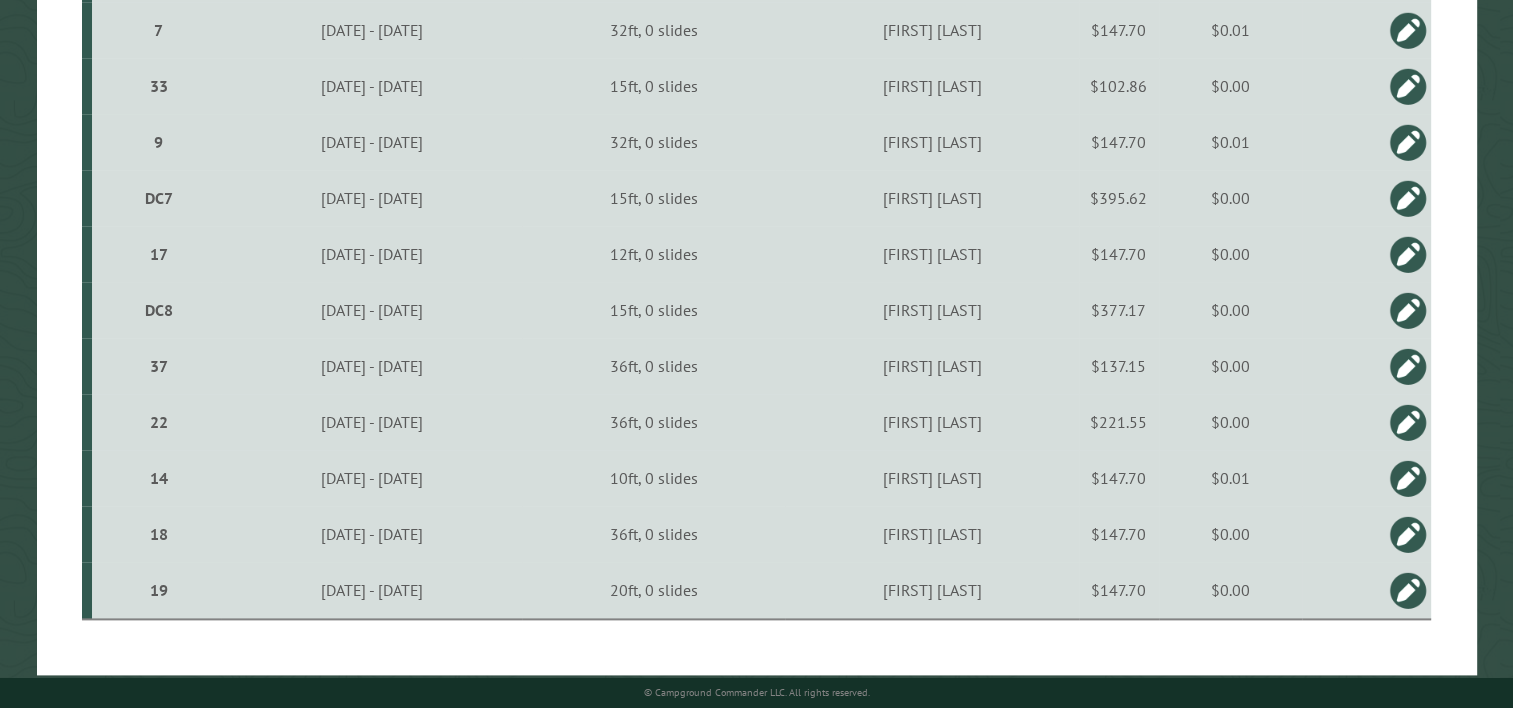 click at bounding box center [1408, 534] 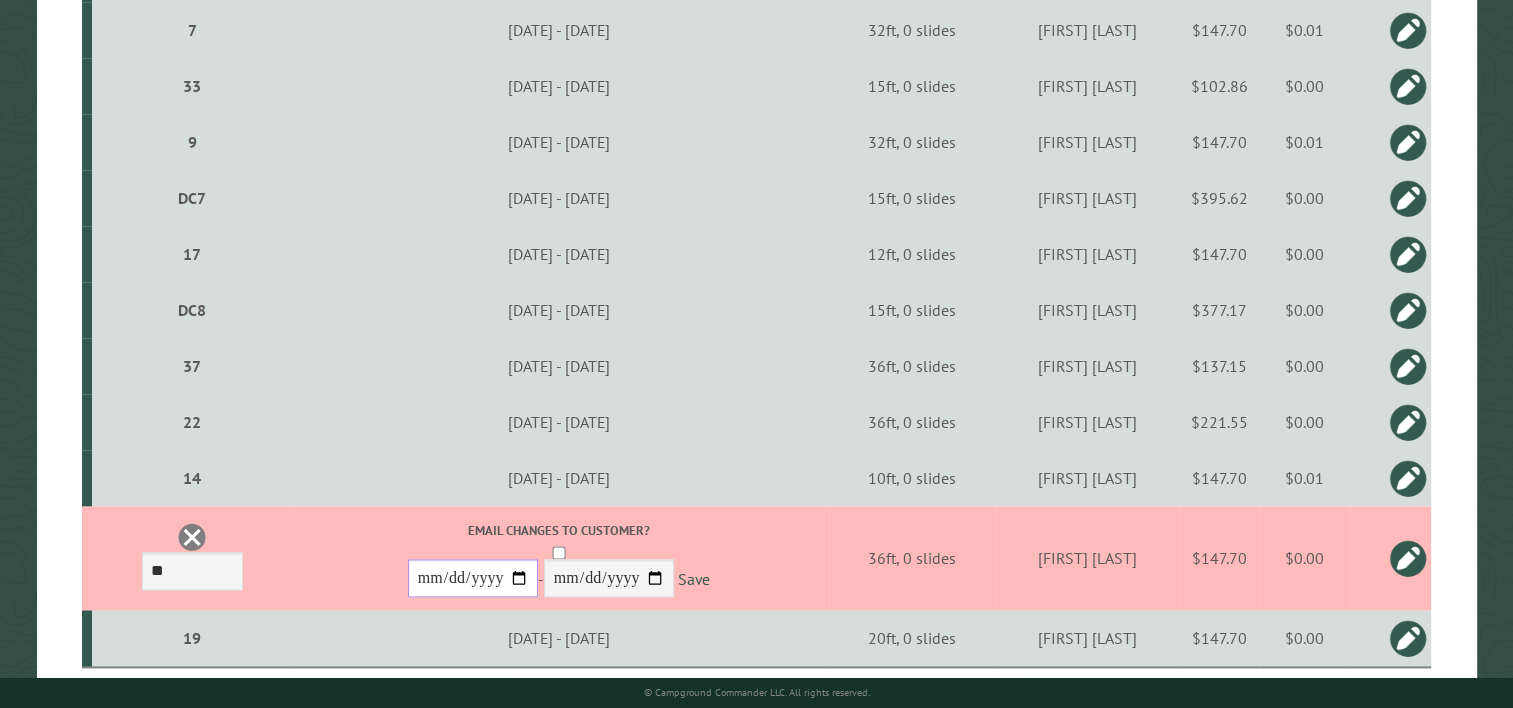 click on "**********" at bounding box center (473, 578) 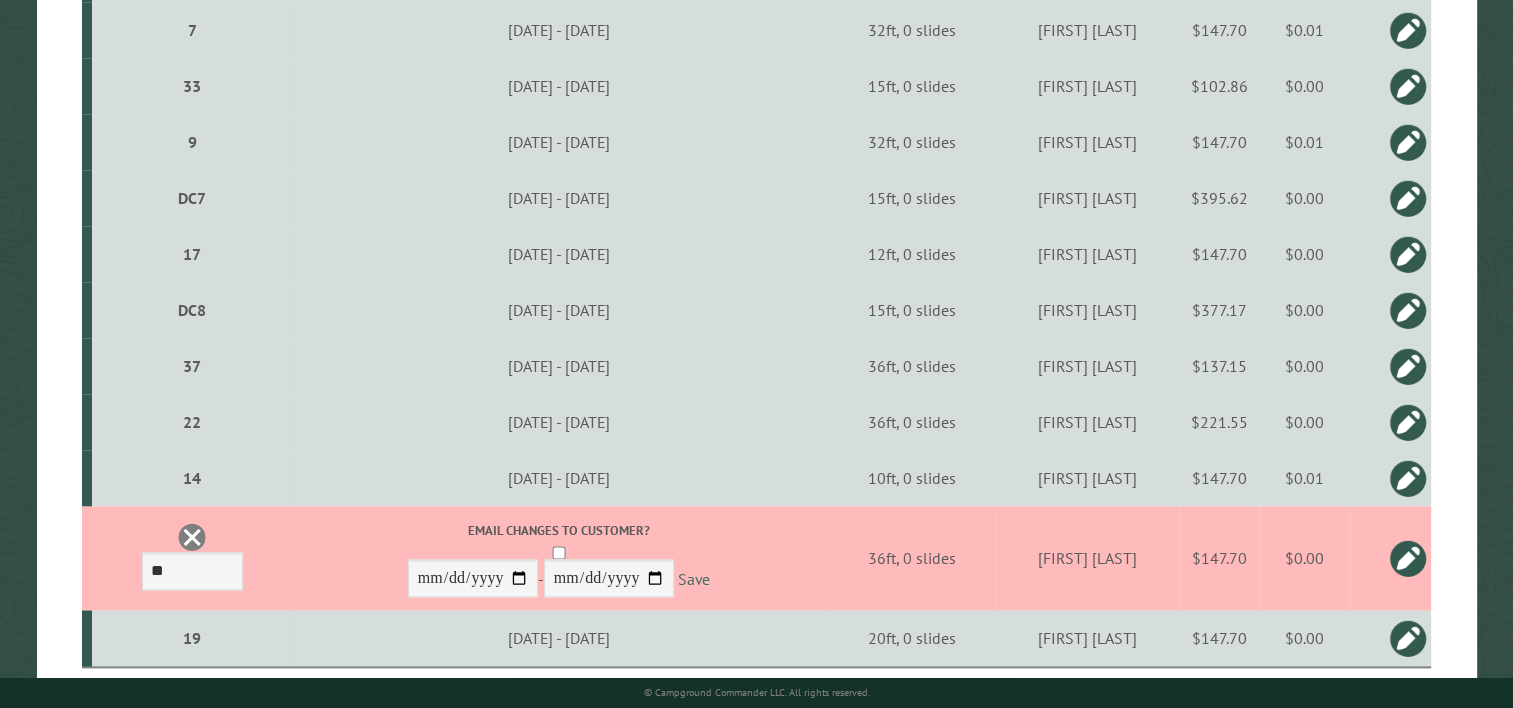 click on "Save" at bounding box center [694, 579] 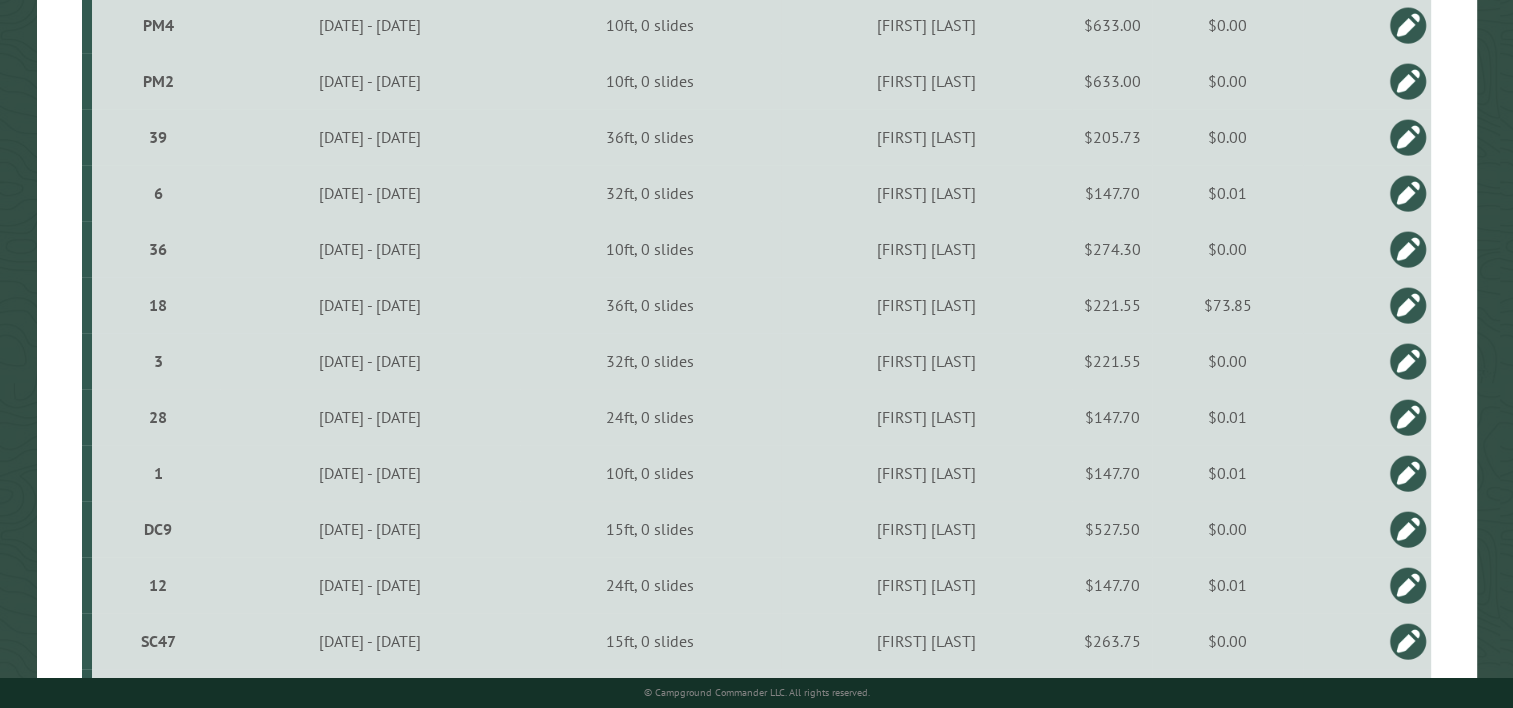 scroll, scrollTop: 1100, scrollLeft: 0, axis: vertical 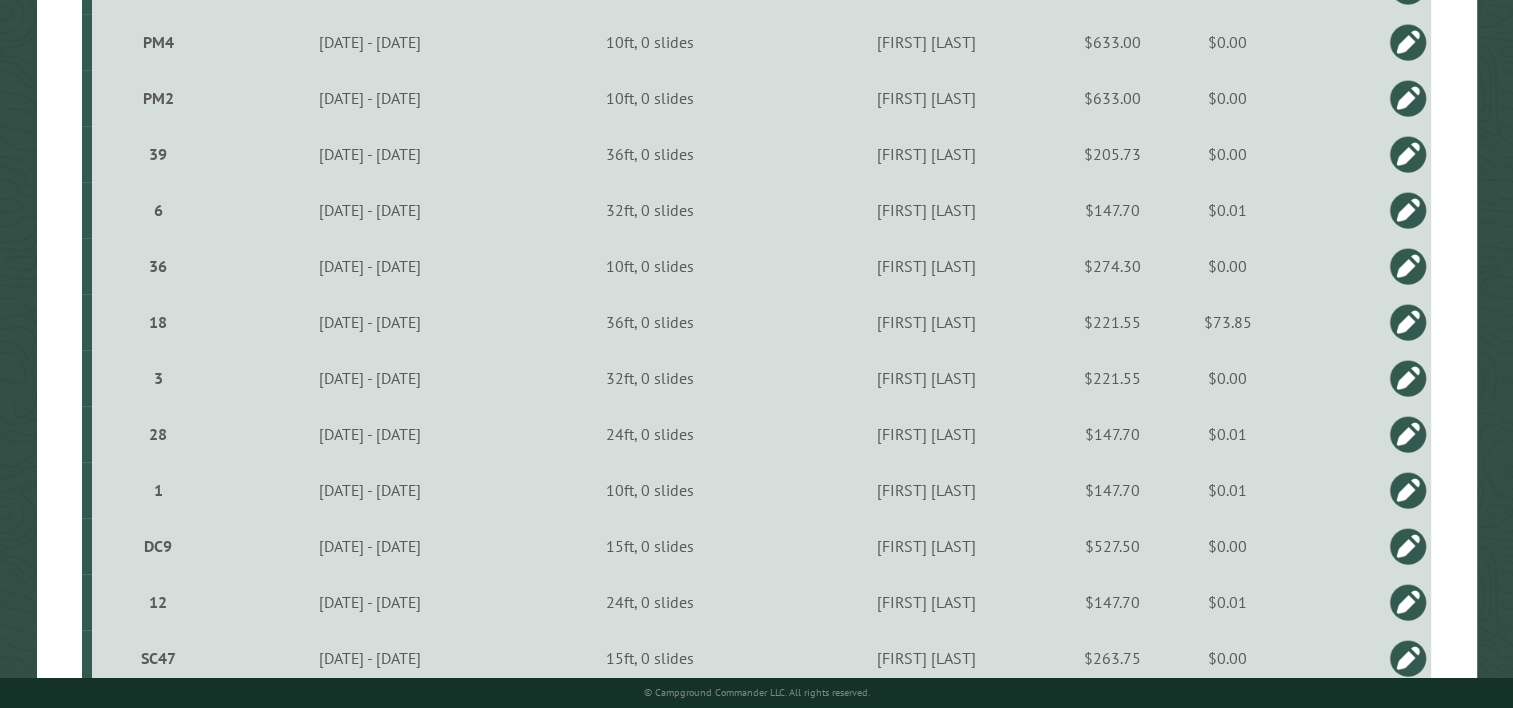 click on "$221.55" at bounding box center [1112, 322] 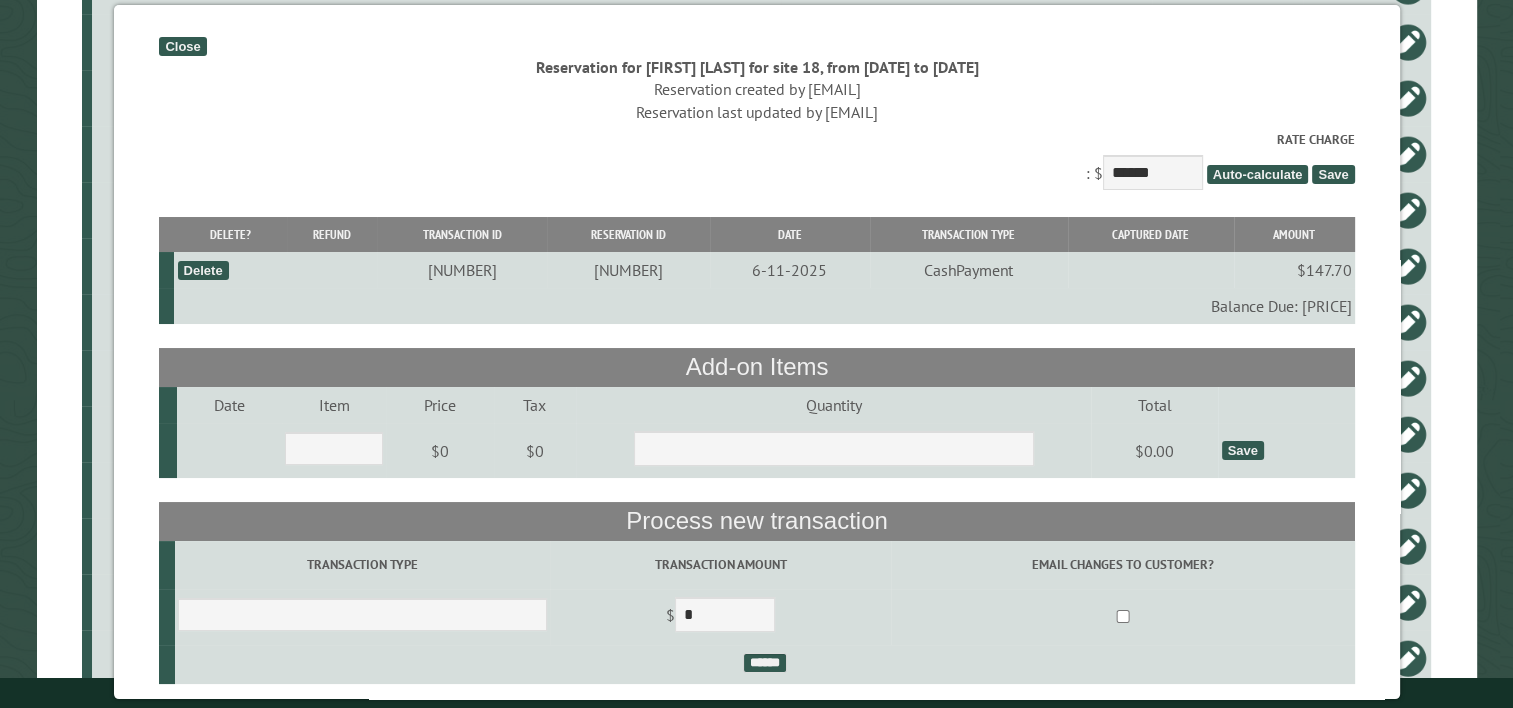 click on "Close" at bounding box center (182, 46) 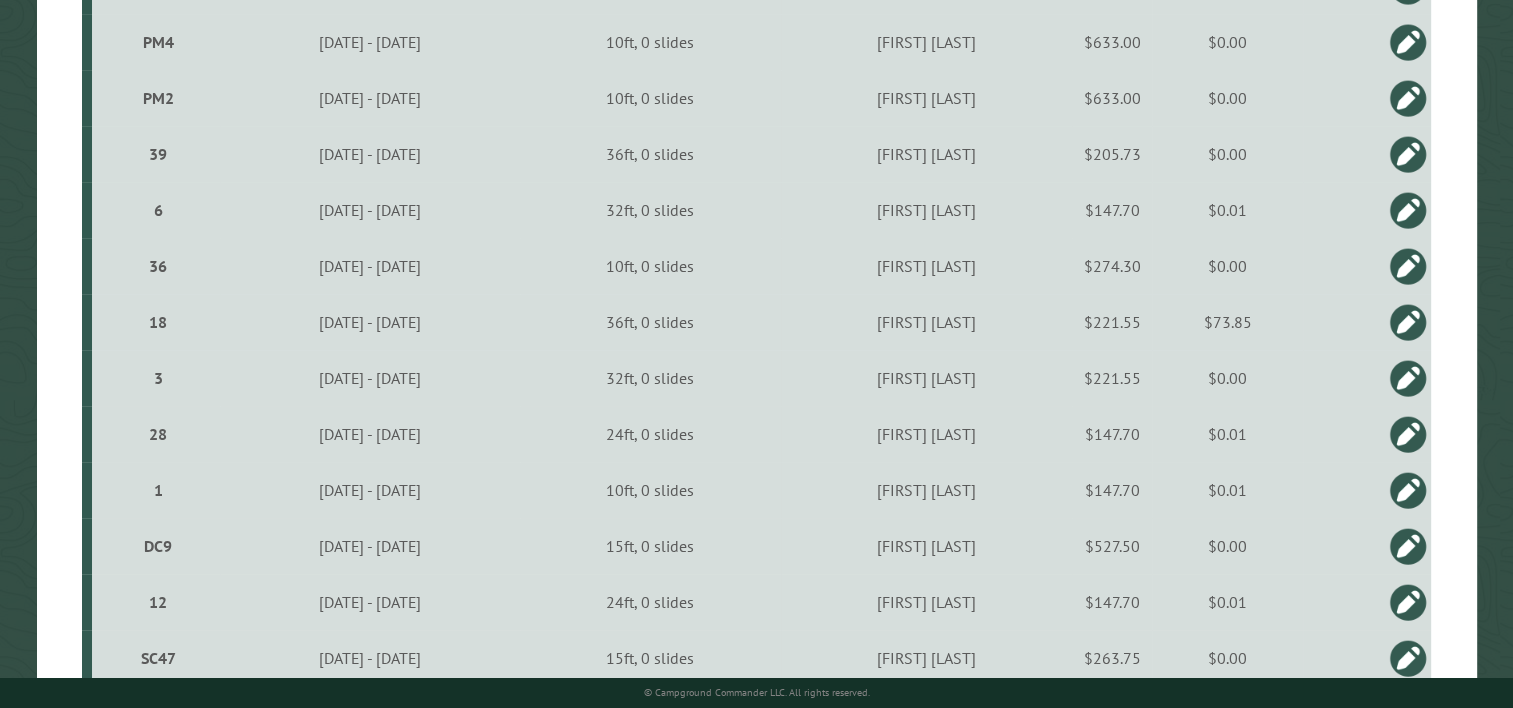 click on "$221.55" at bounding box center (1112, 322) 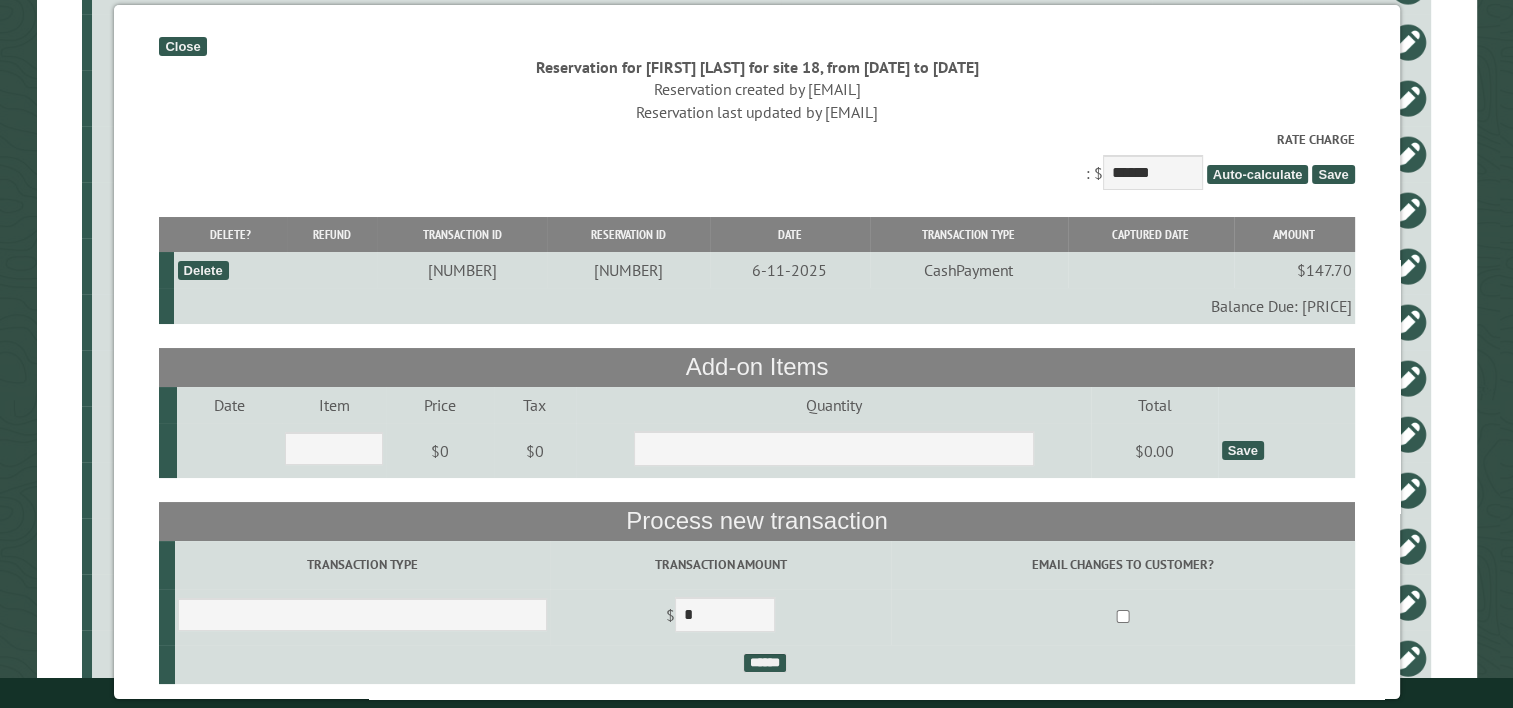 click on "Close" at bounding box center (182, 46) 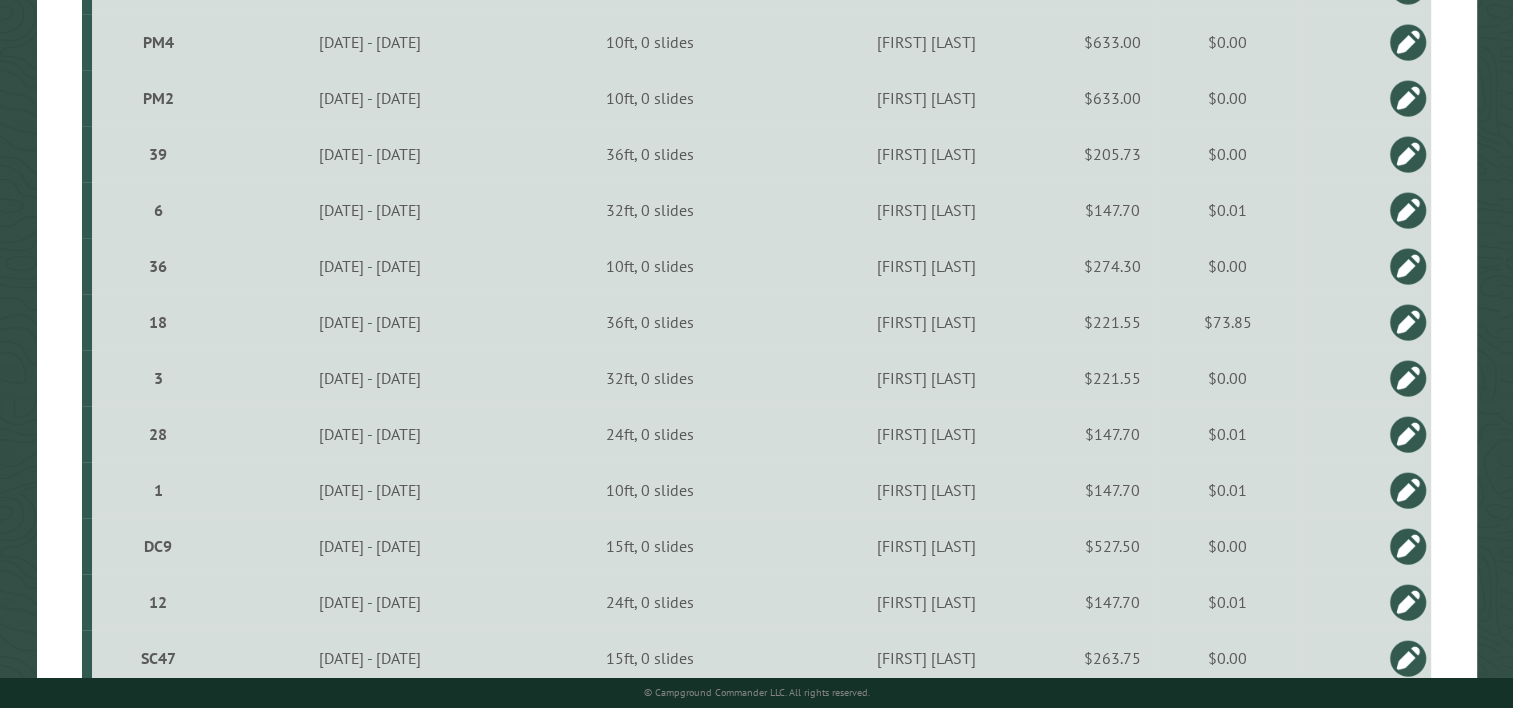 click at bounding box center [1408, 322] 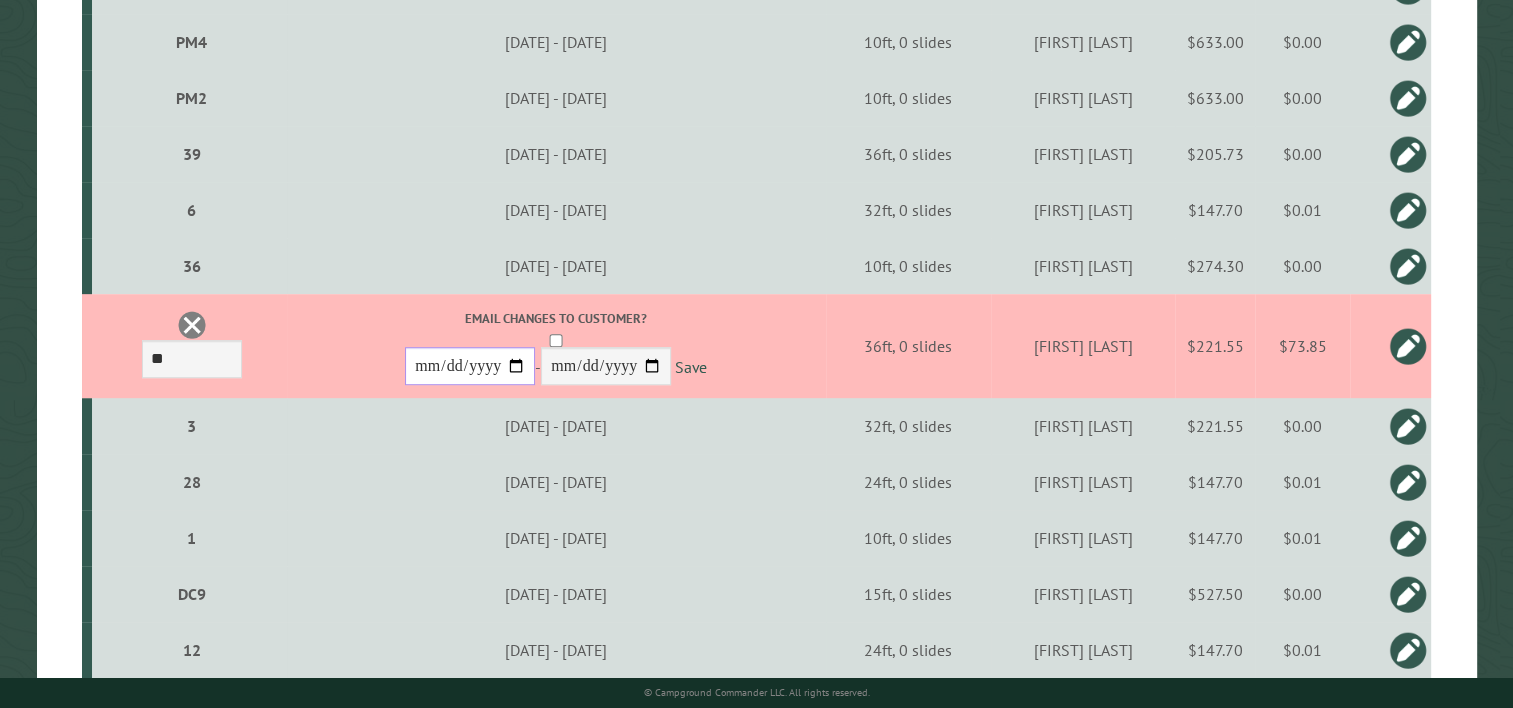 click on "**********" at bounding box center (470, 366) 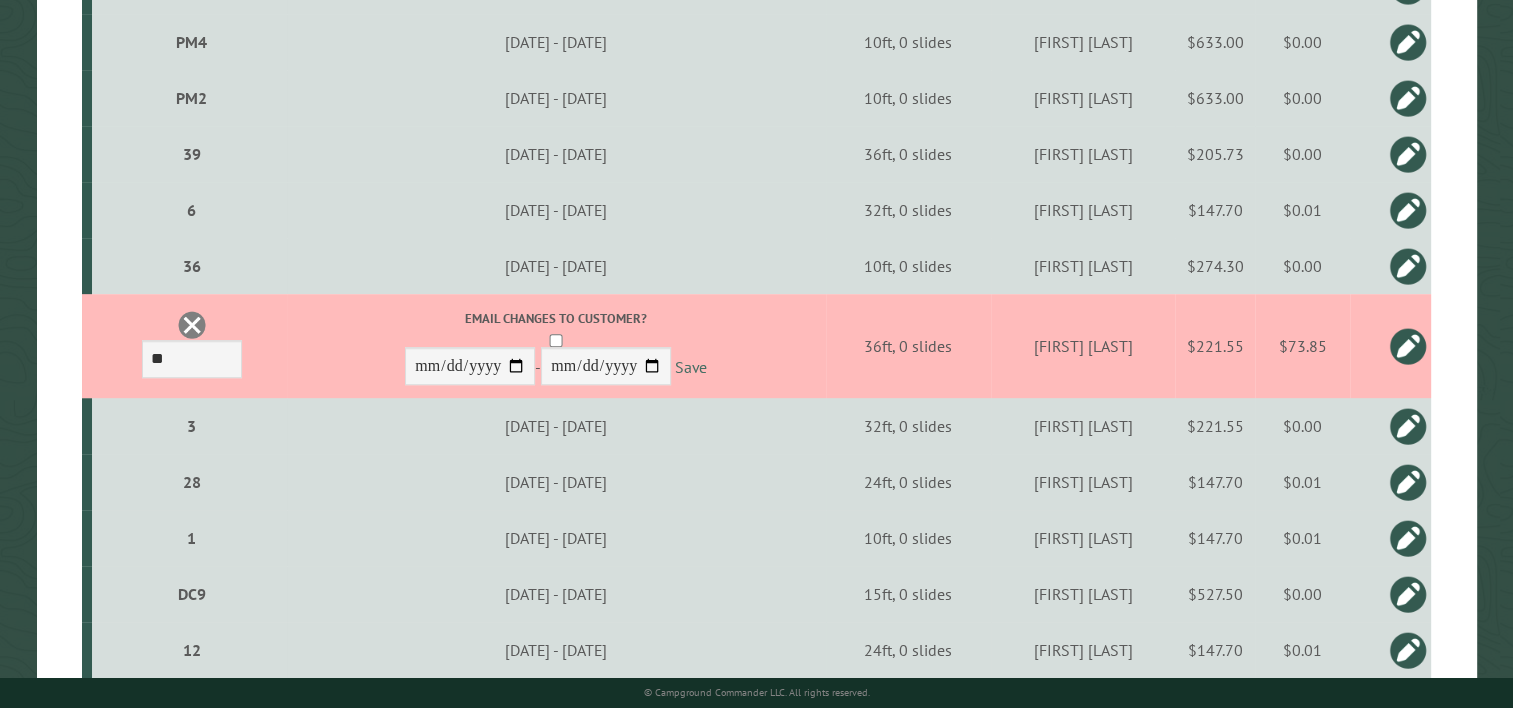 click on "Save" at bounding box center [691, 367] 